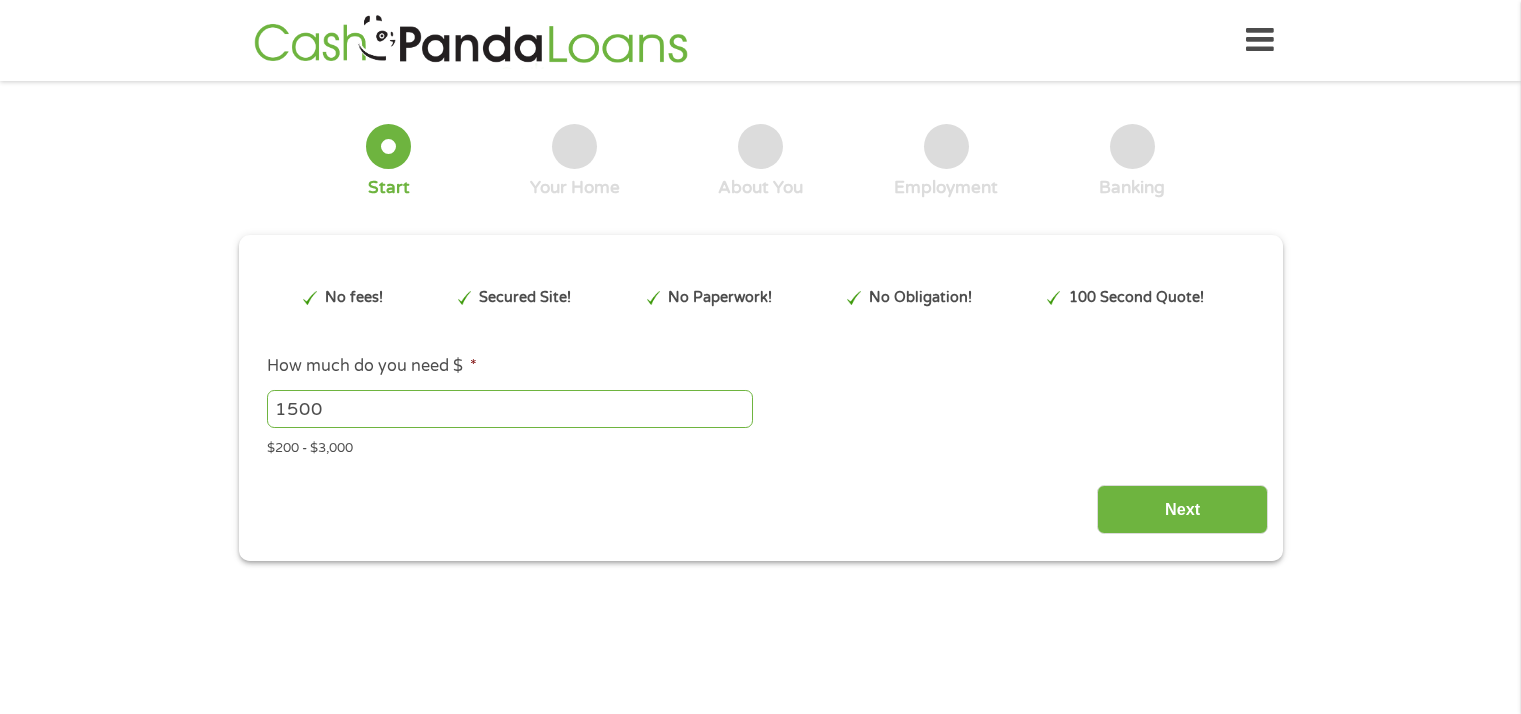scroll, scrollTop: 0, scrollLeft: 0, axis: both 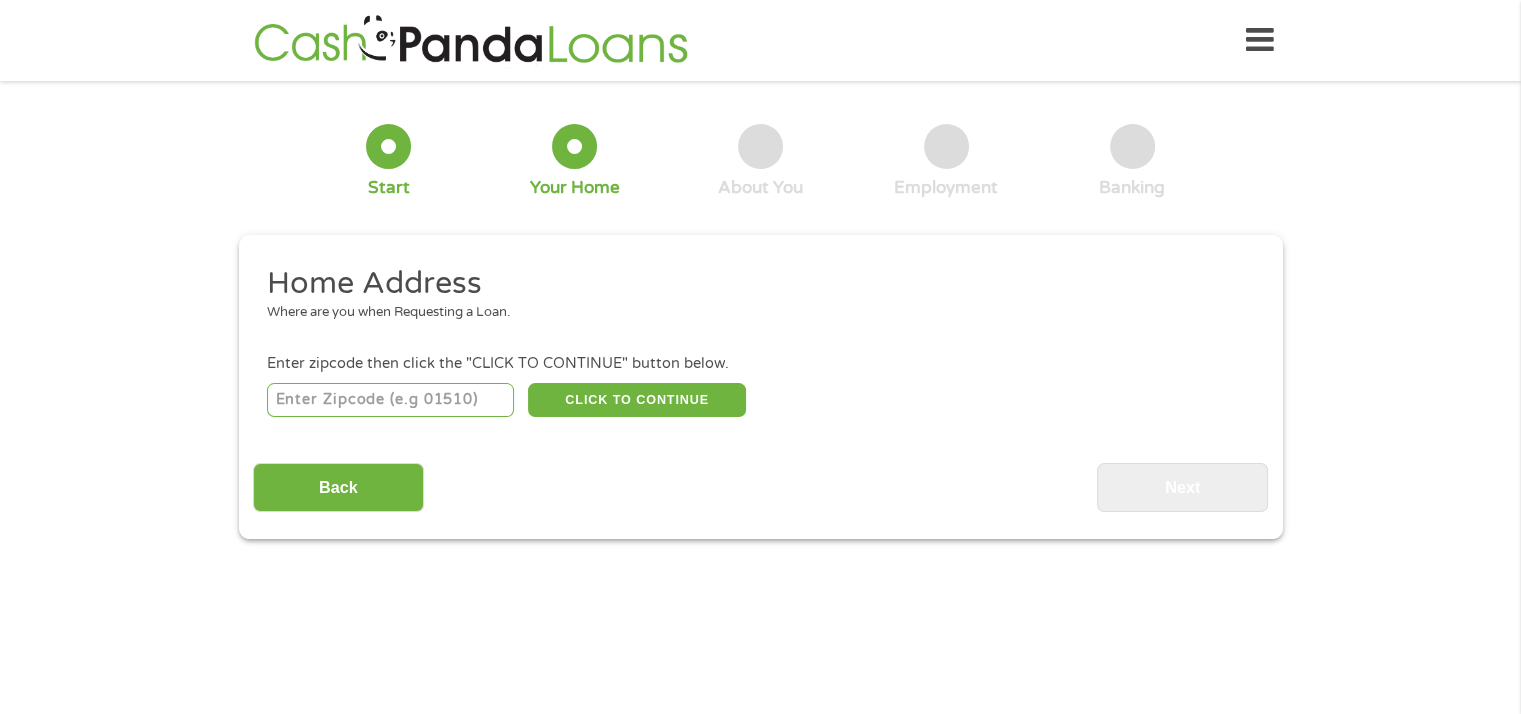 click at bounding box center (390, 400) 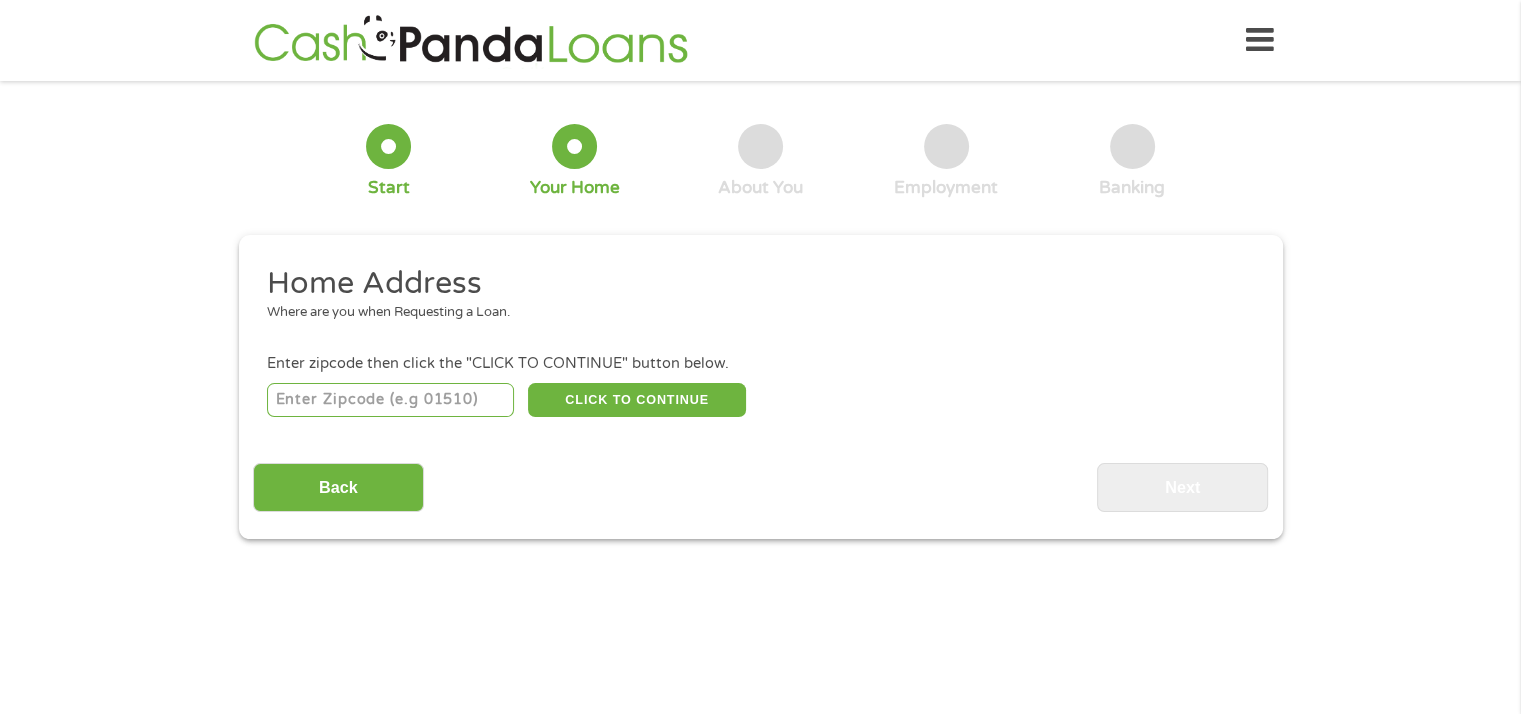 type on "[POSTAL_CODE]" 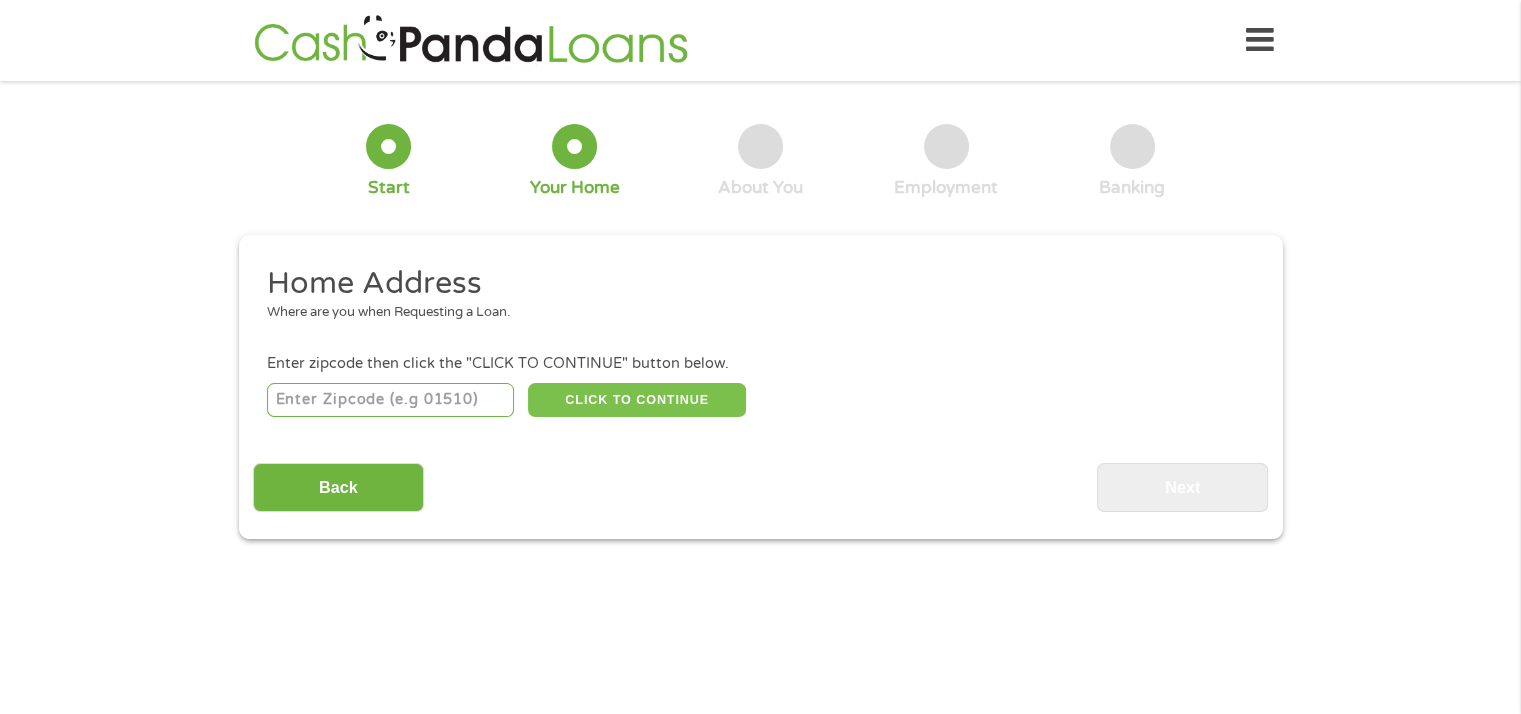 click on "CLICK TO CONTINUE" at bounding box center (637, 400) 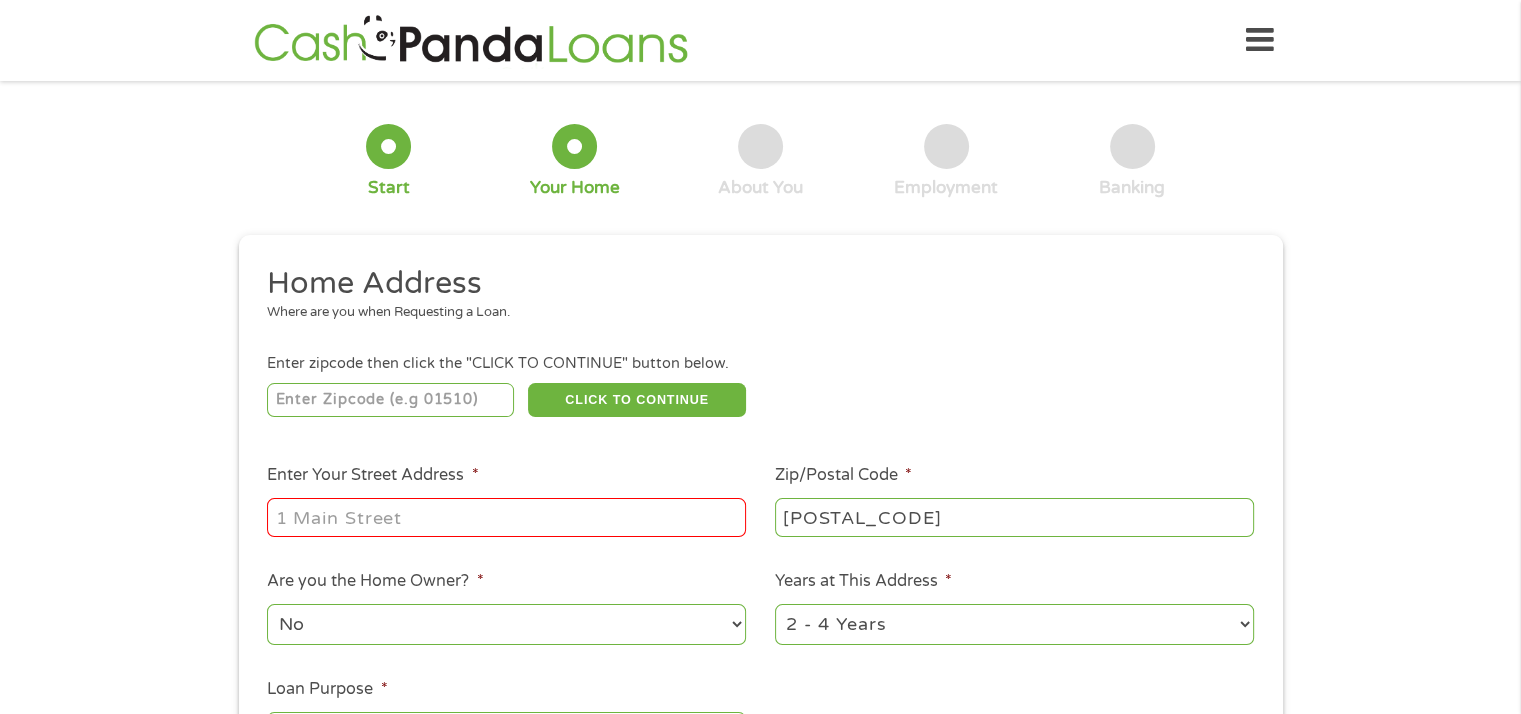click on "Enter Your Street Address *" at bounding box center [506, 517] 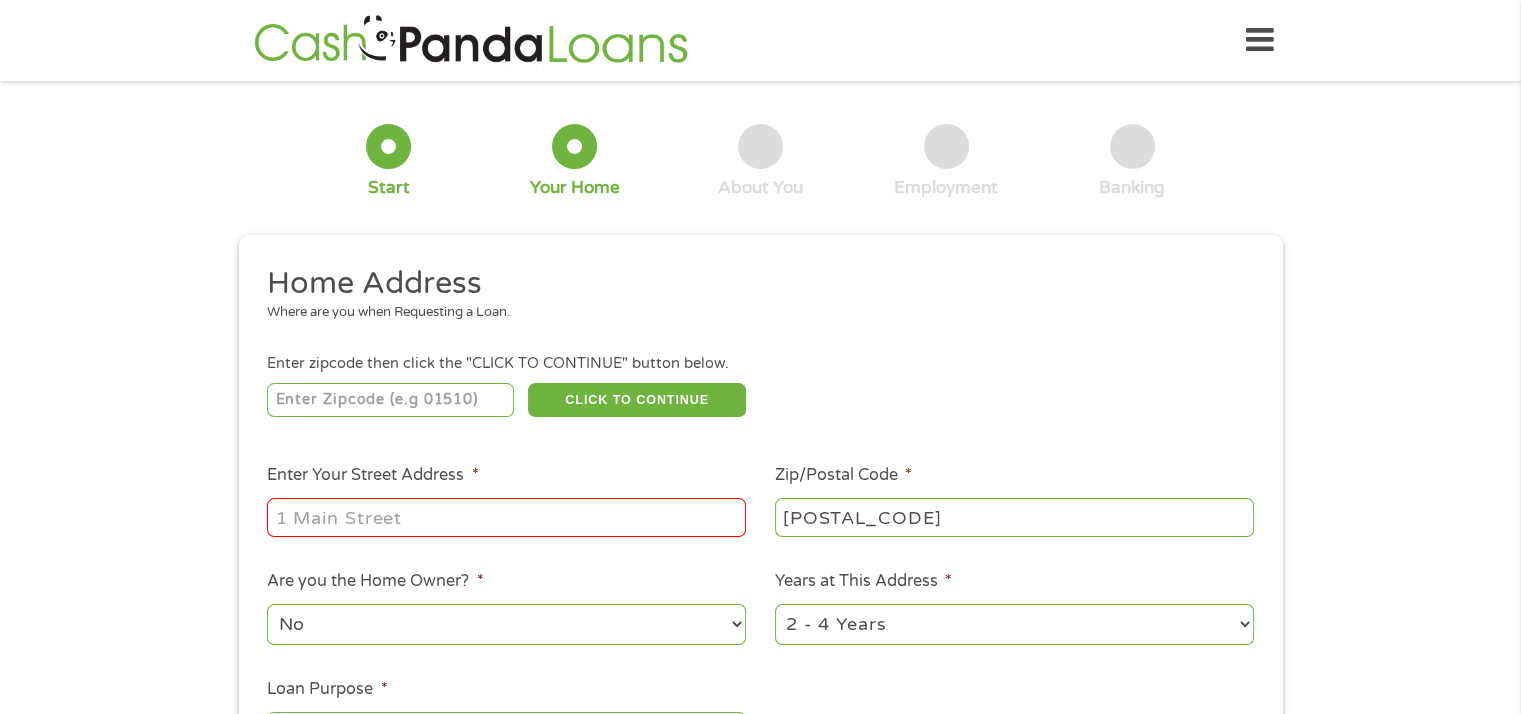 type on "[NUMBER] [STREET]" 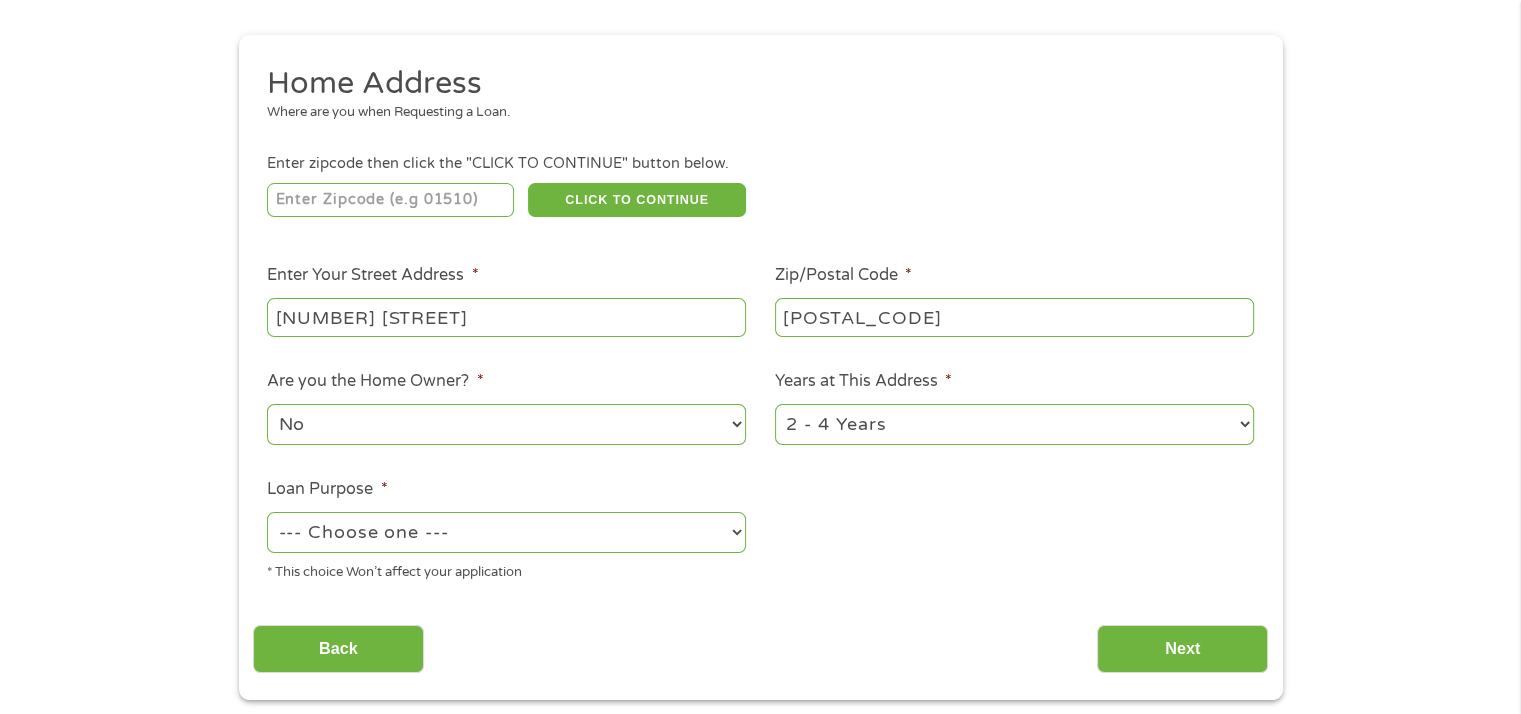 scroll, scrollTop: 300, scrollLeft: 0, axis: vertical 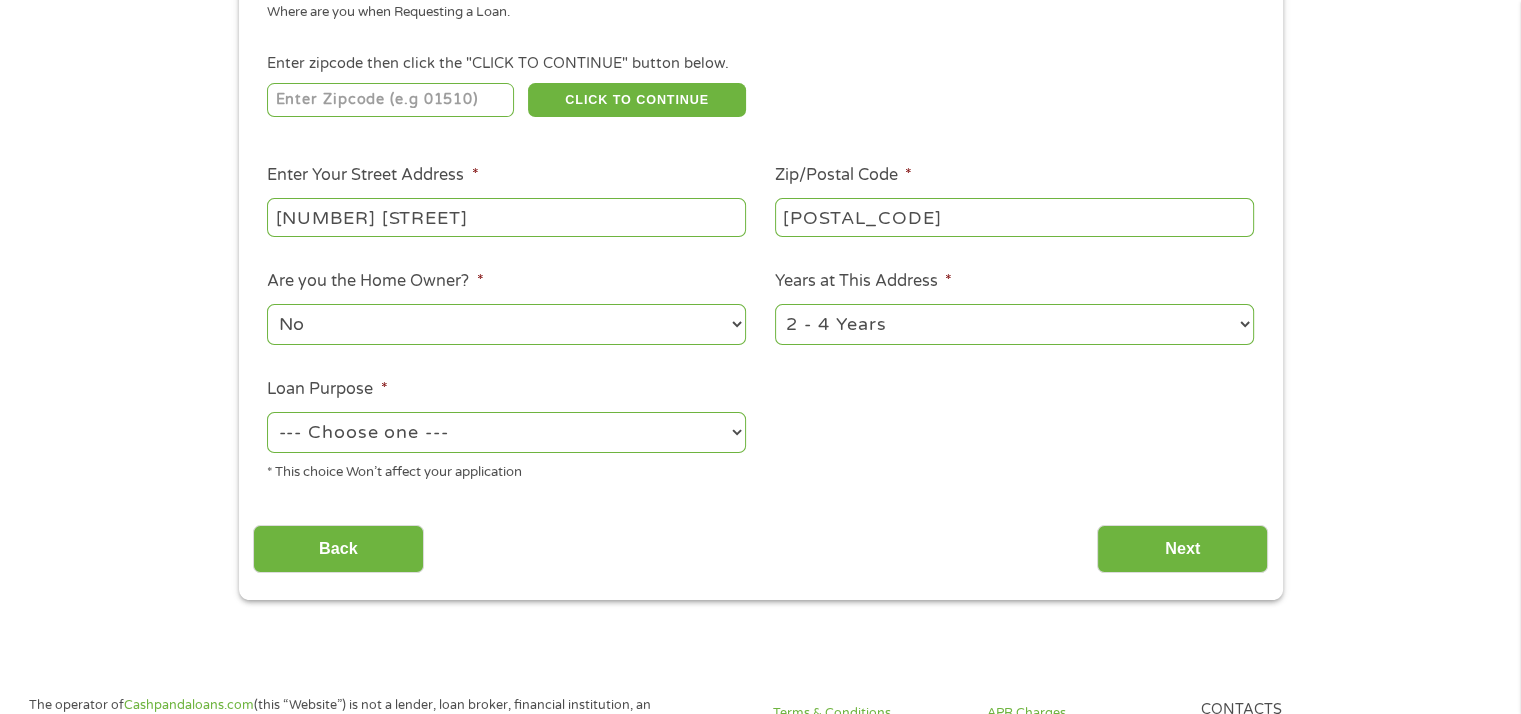 click on "1 Year or less 1 - 2 Years 2 - 4 Years Over 4 Years" at bounding box center (1014, 324) 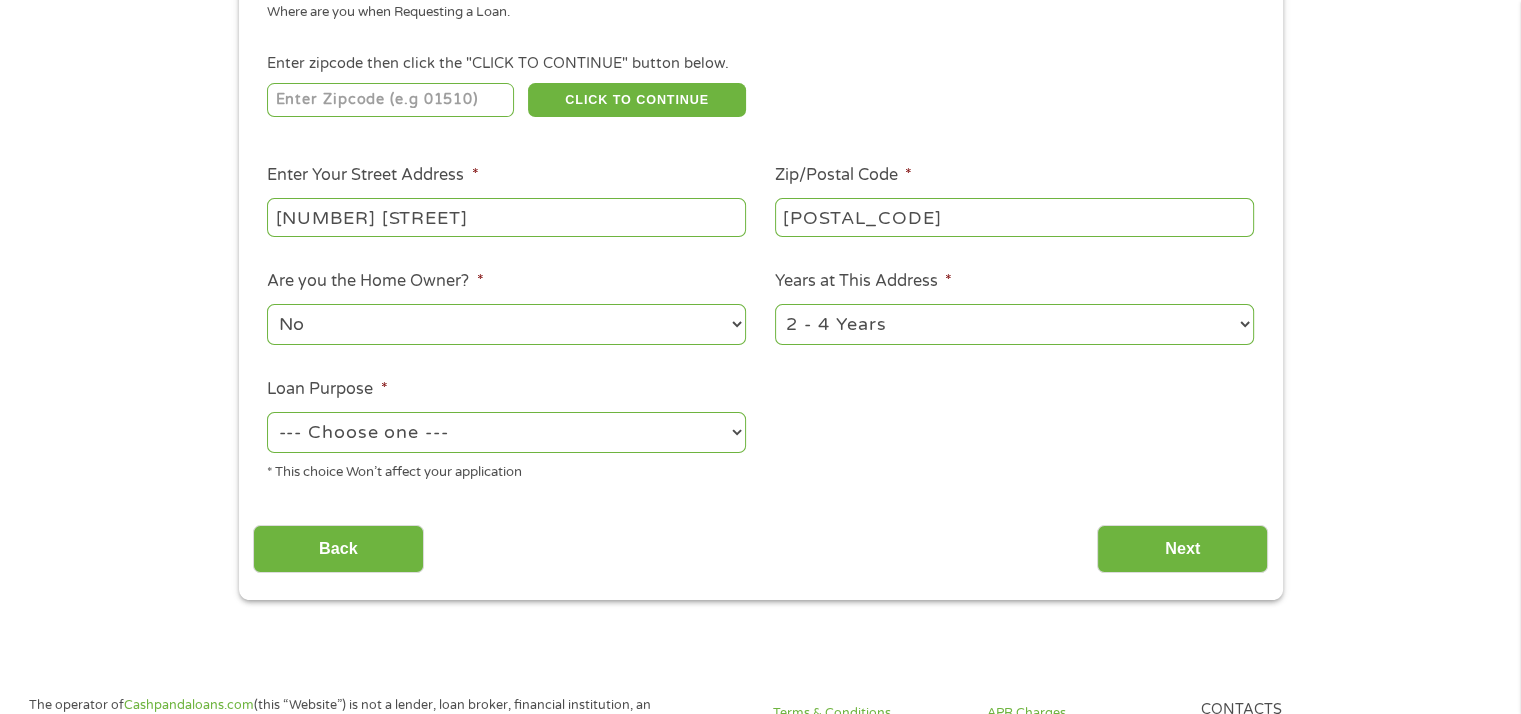 select on "12months" 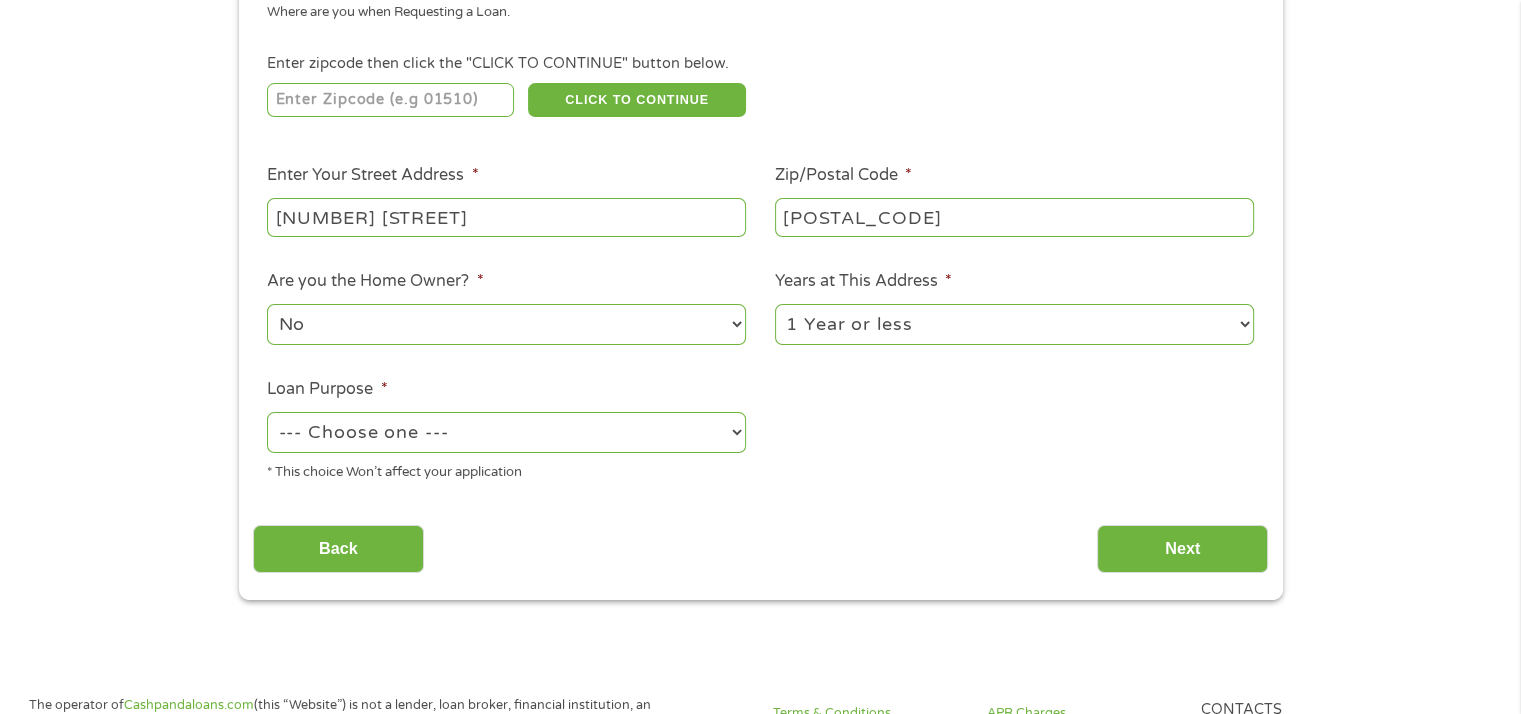 click on "1 Year or less 1 - 2 Years 2 - 4 Years Over 4 Years" at bounding box center (1014, 324) 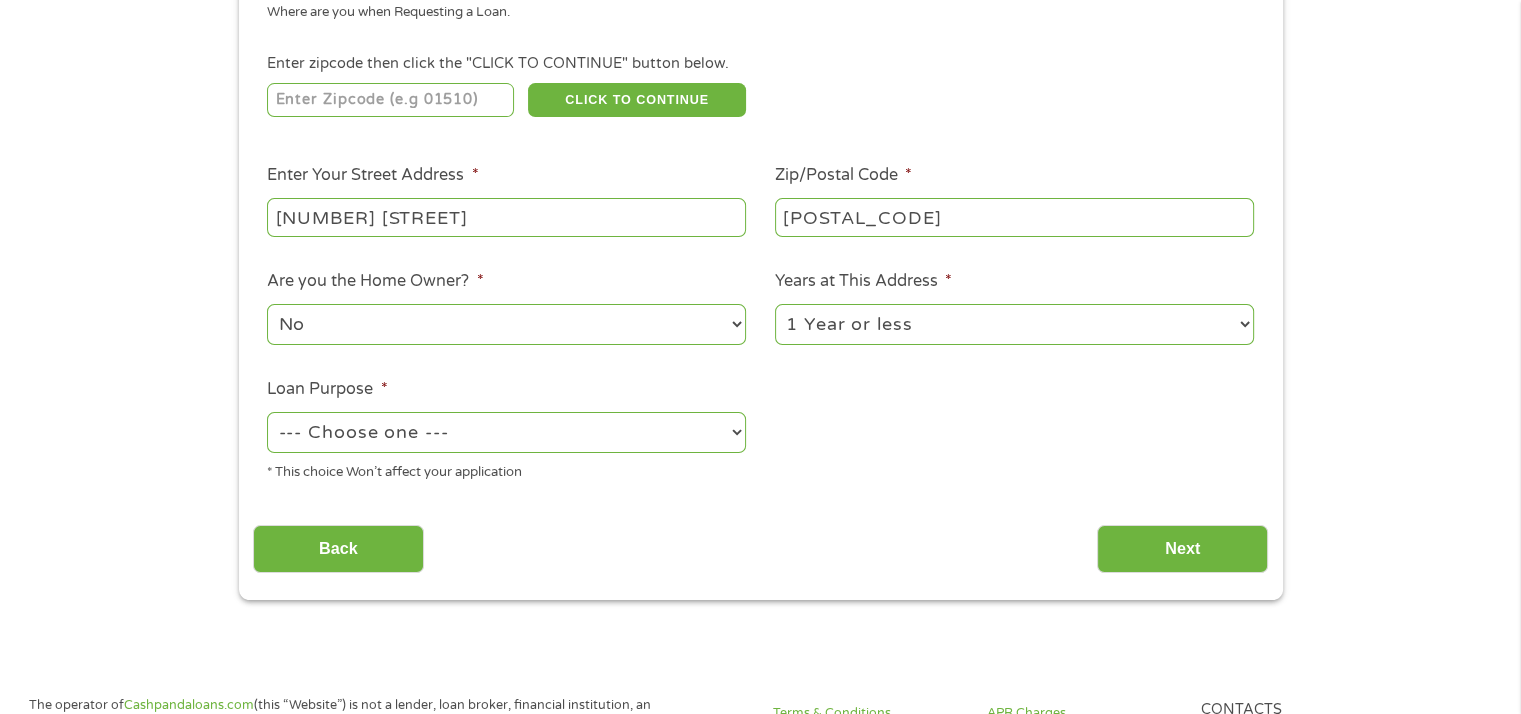 select on "other" 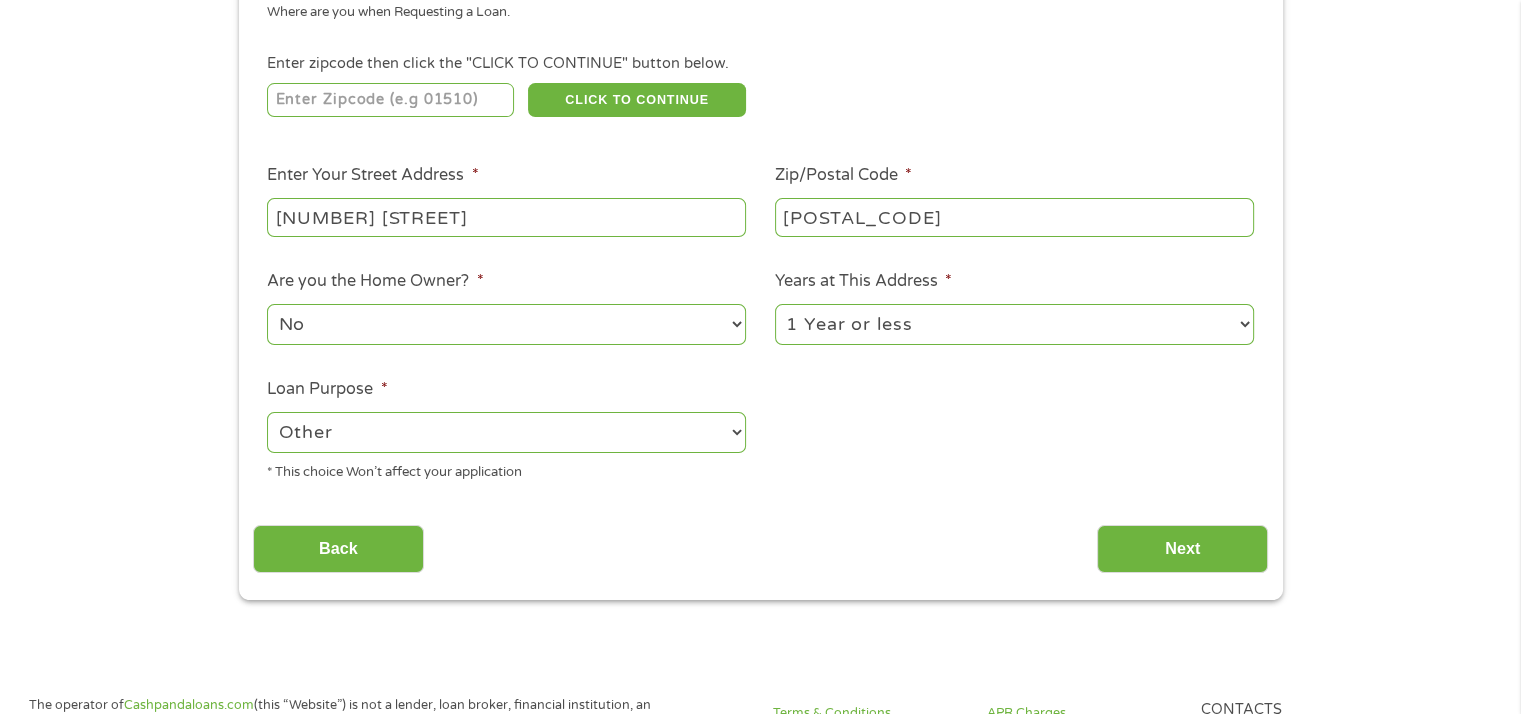 click on "--- Choose one --- Pay Bills Debt Consolidation Home Improvement Major Purchase Car Loan Short Term Cash Medical Expenses Other" at bounding box center (506, 432) 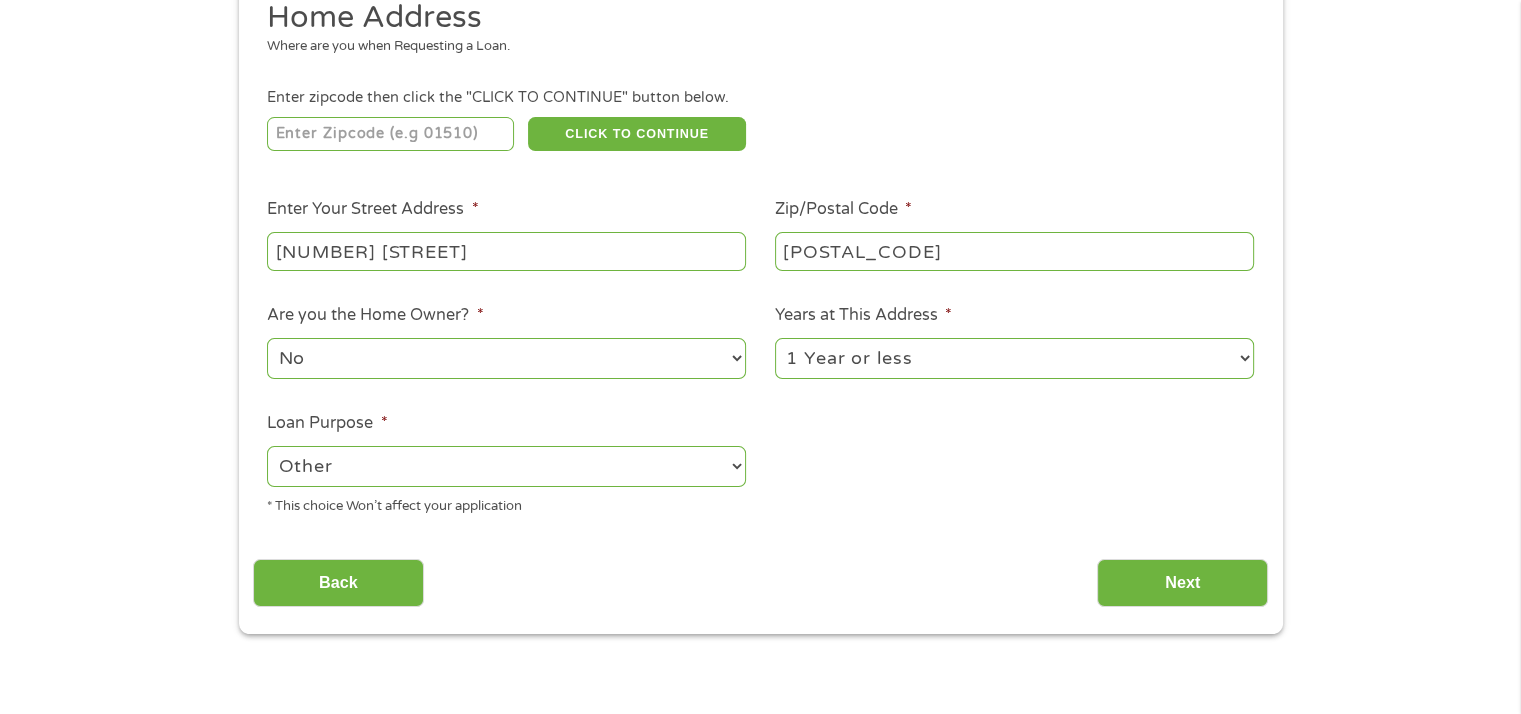 scroll, scrollTop: 300, scrollLeft: 0, axis: vertical 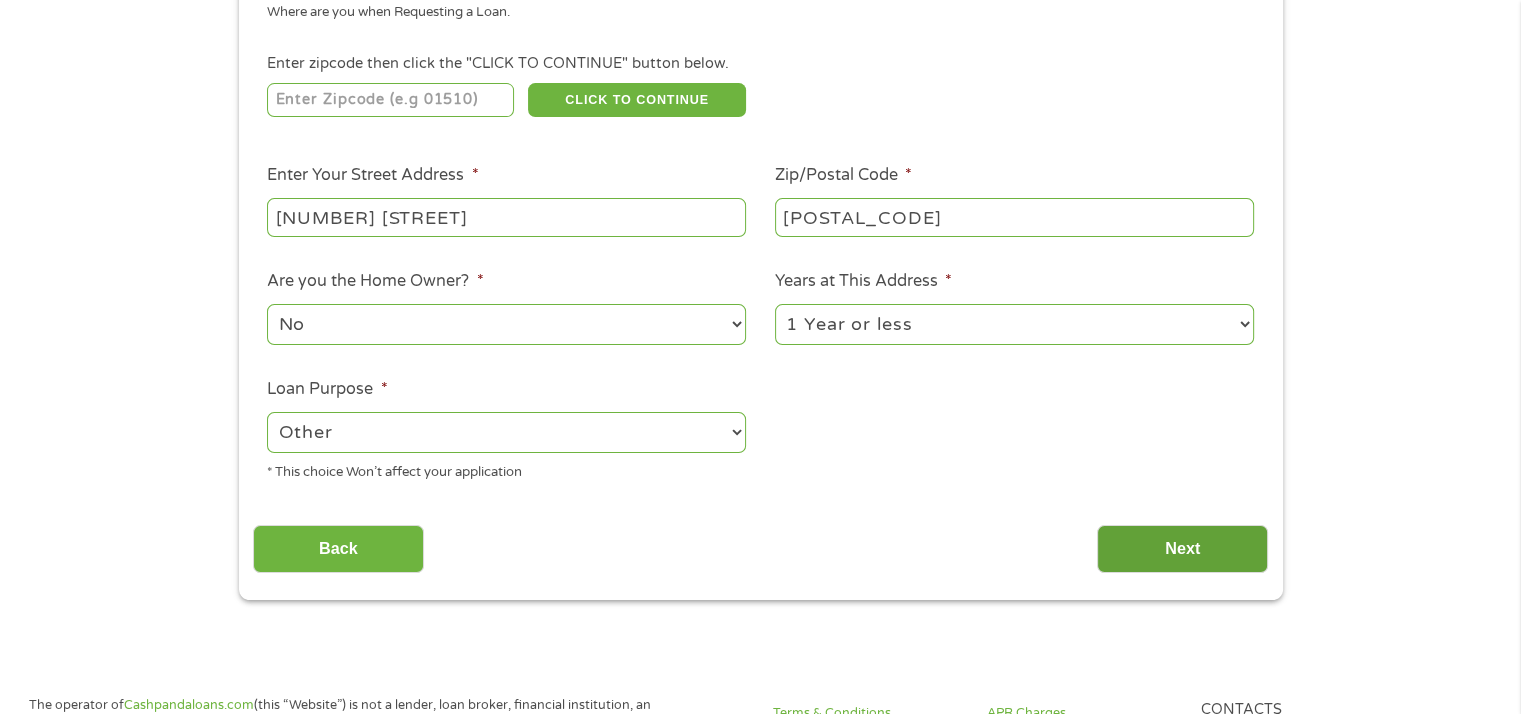 click on "Next" at bounding box center [1182, 549] 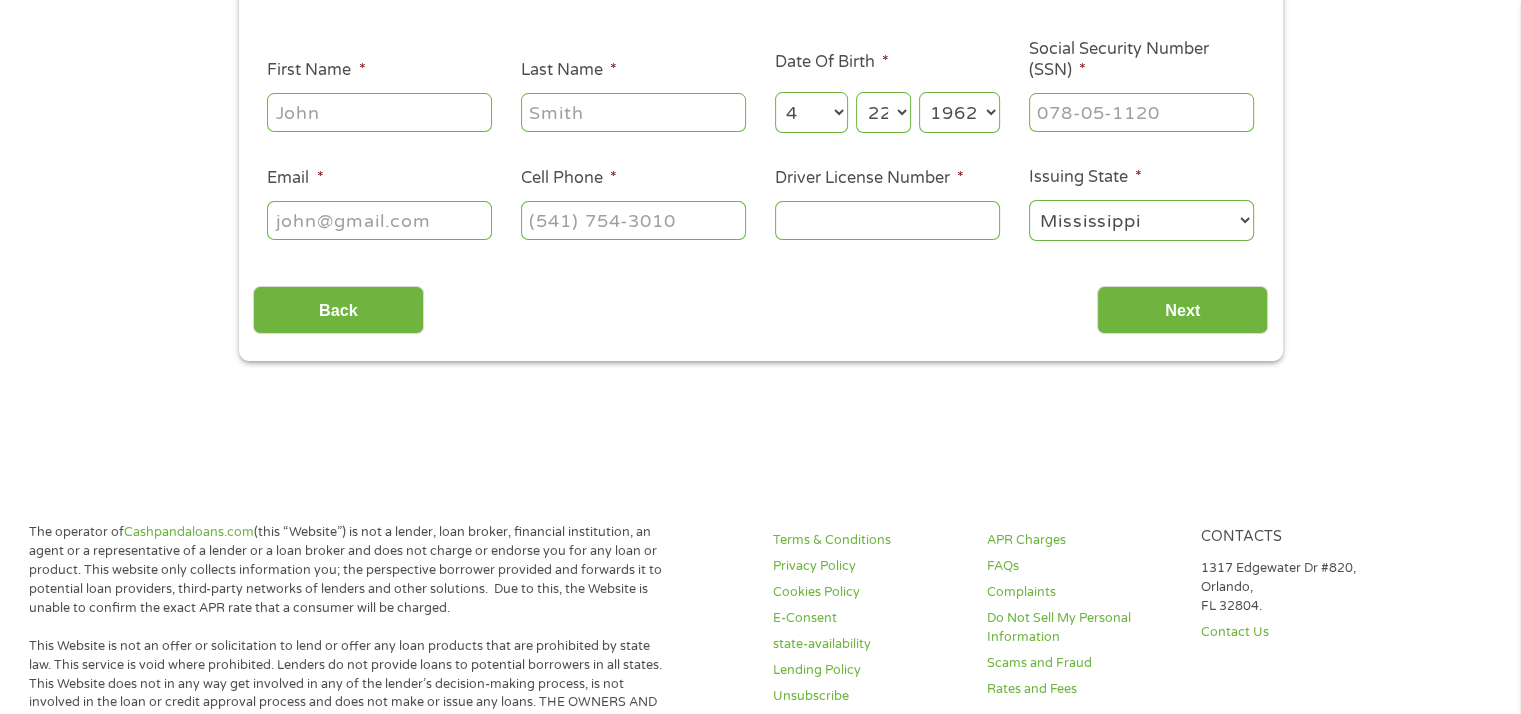 scroll, scrollTop: 8, scrollLeft: 8, axis: both 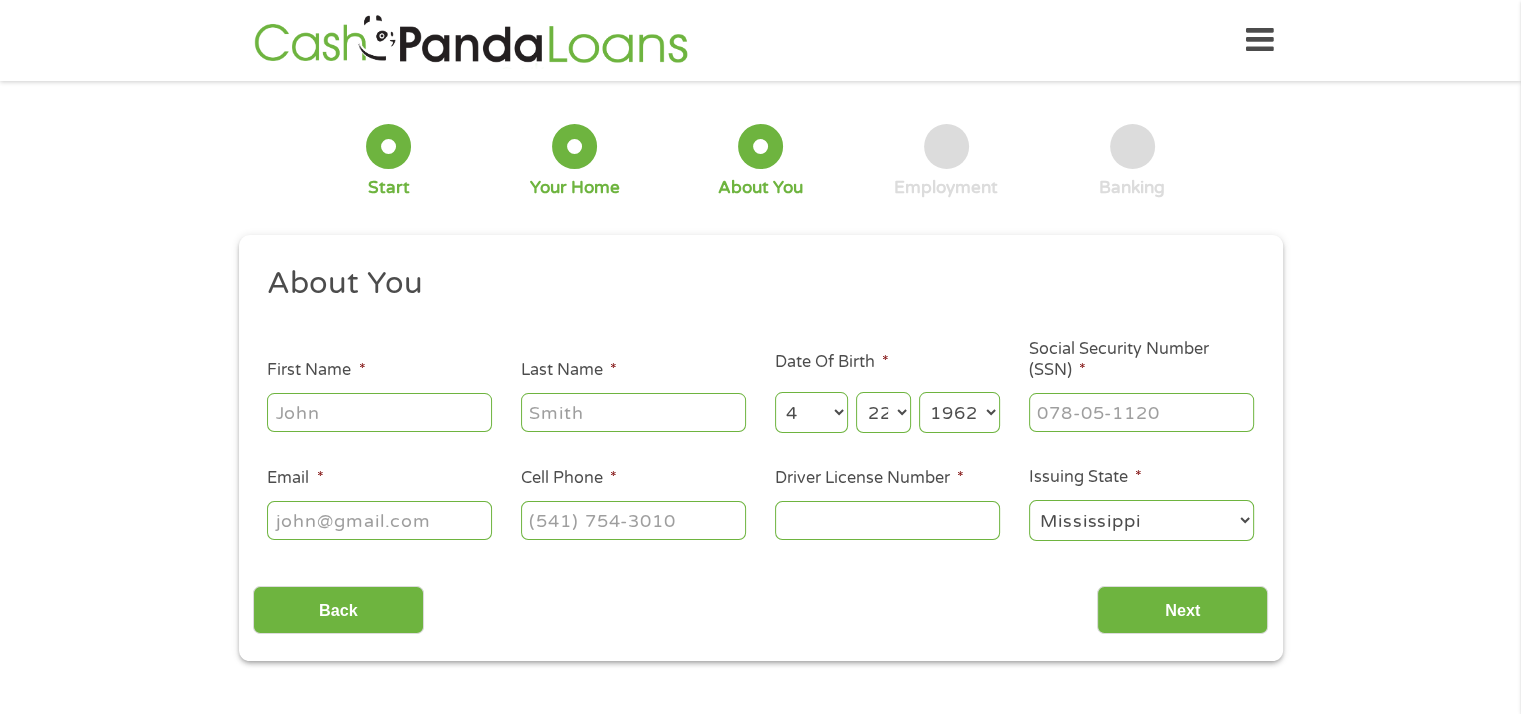 click on "First Name *" at bounding box center (379, 412) 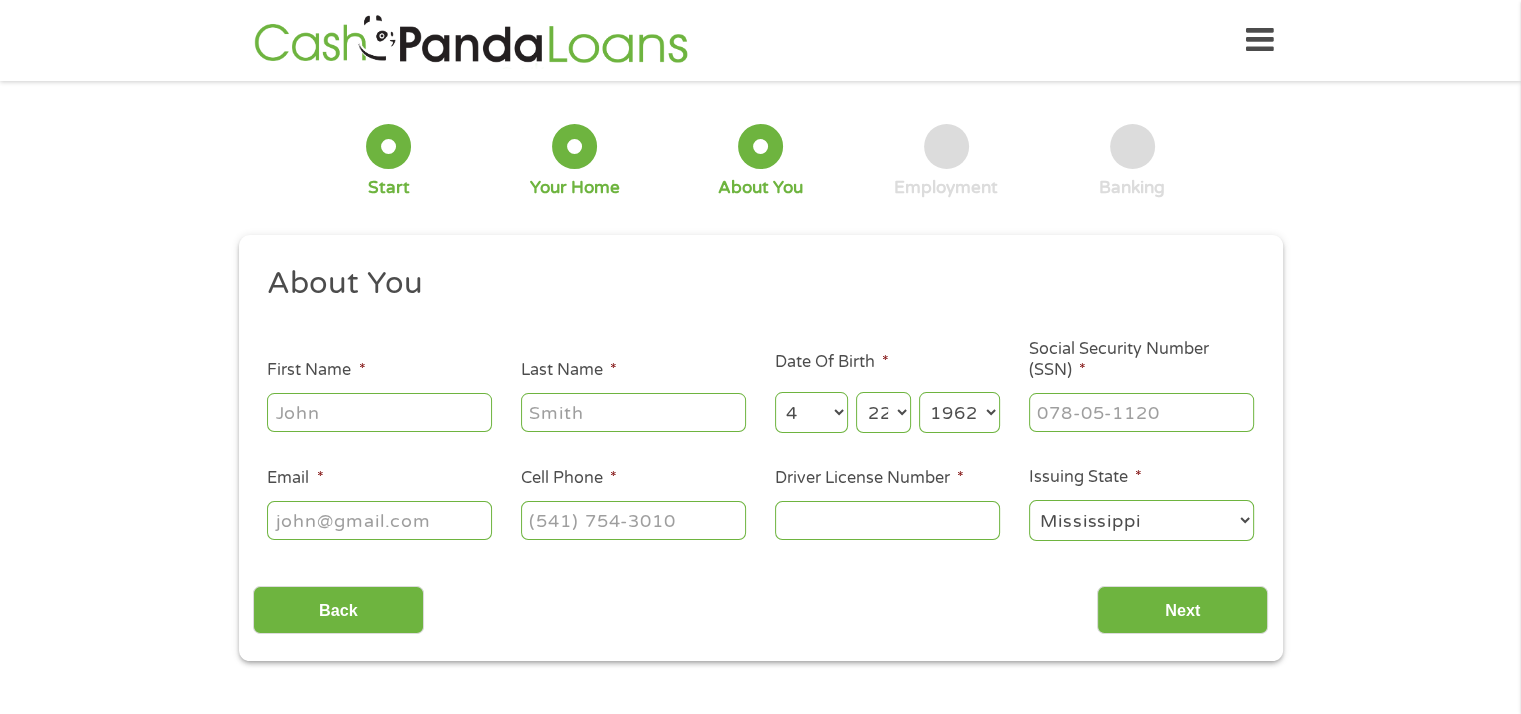 click on "First Name *" at bounding box center (379, 412) 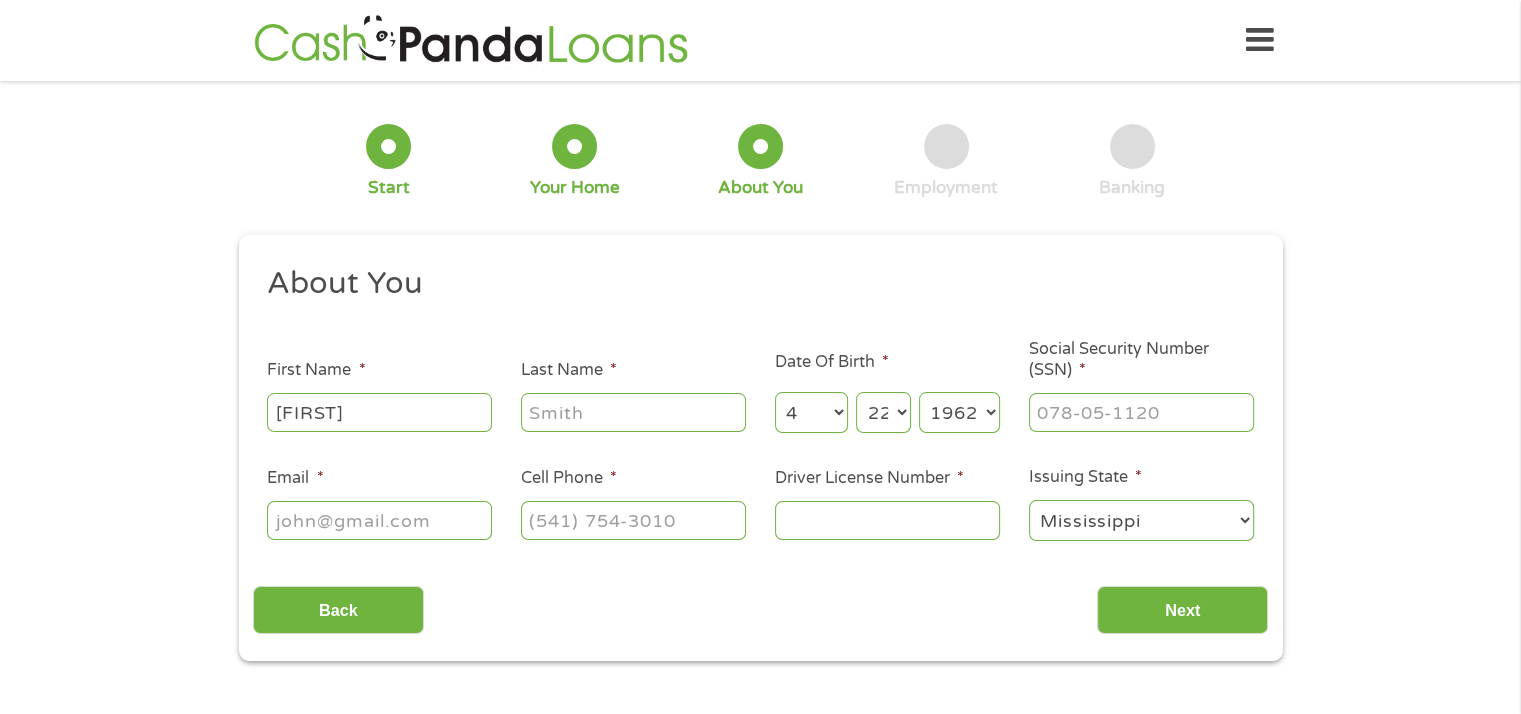 type on "[FIRST]" 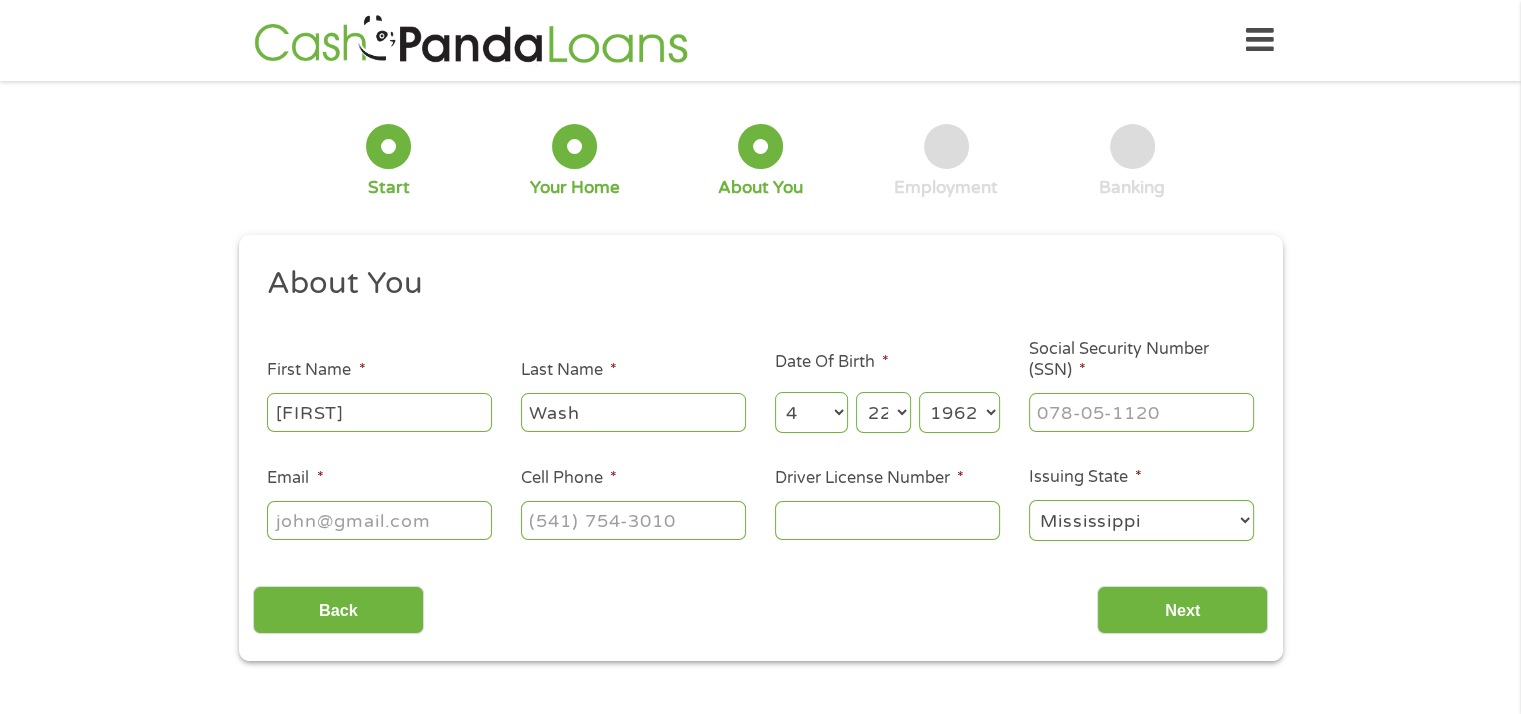 type on "Washington" 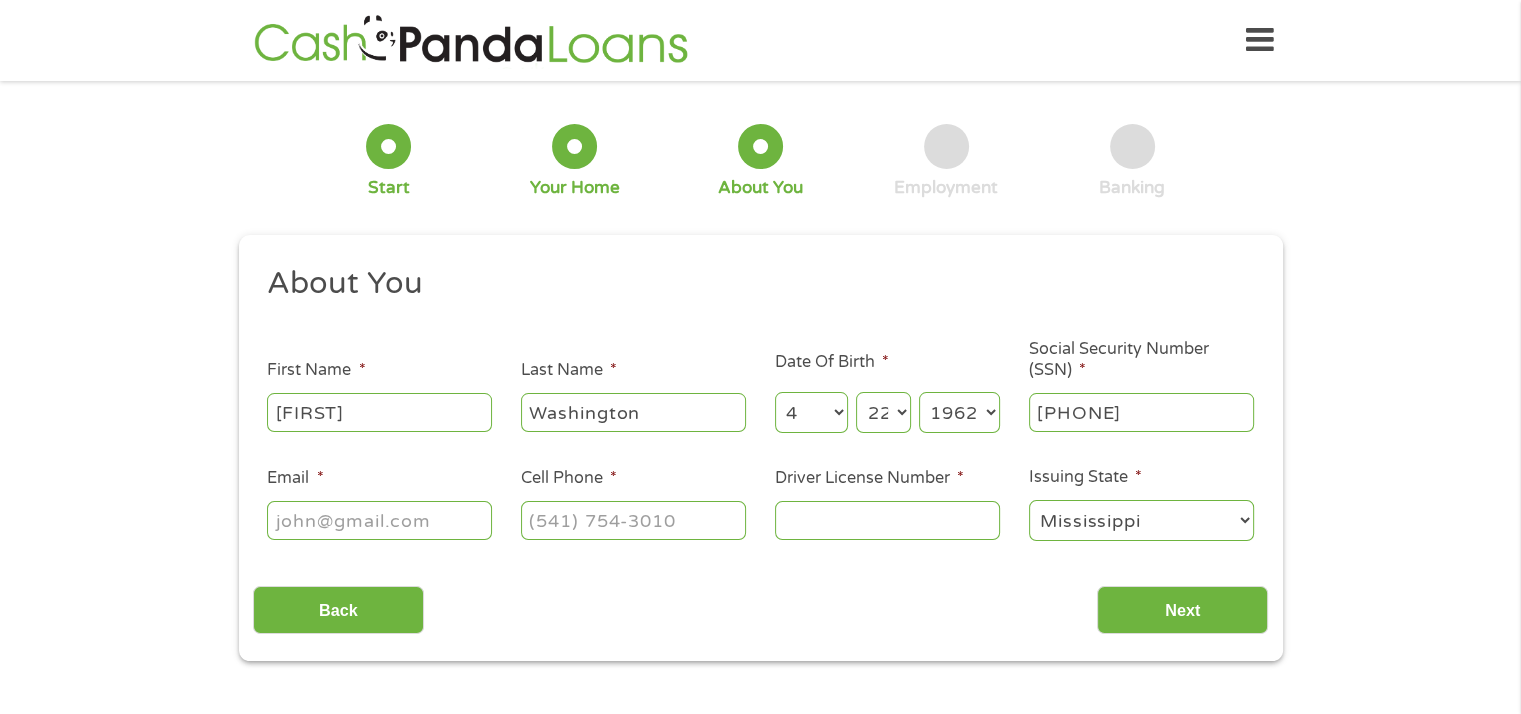 type on "[PHONE]" 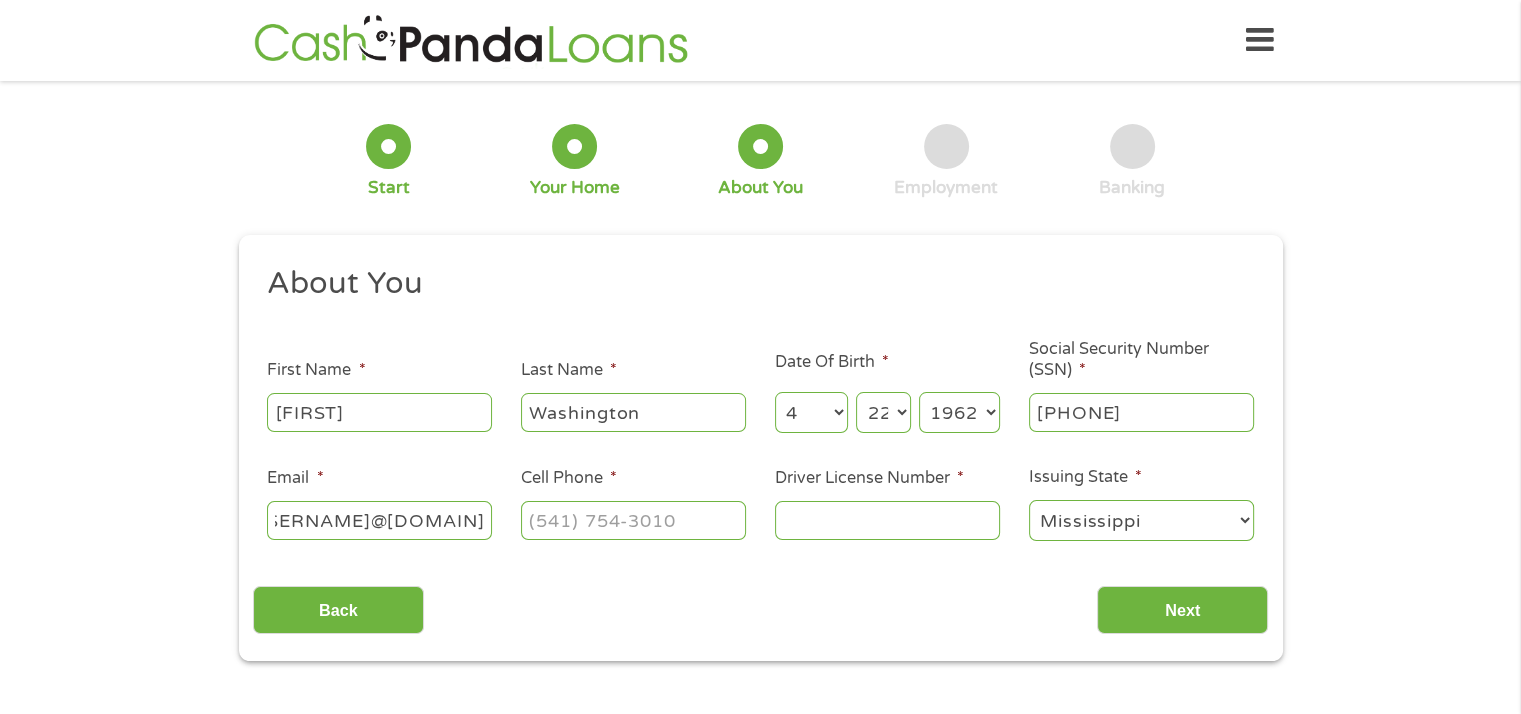 scroll, scrollTop: 0, scrollLeft: 50, axis: horizontal 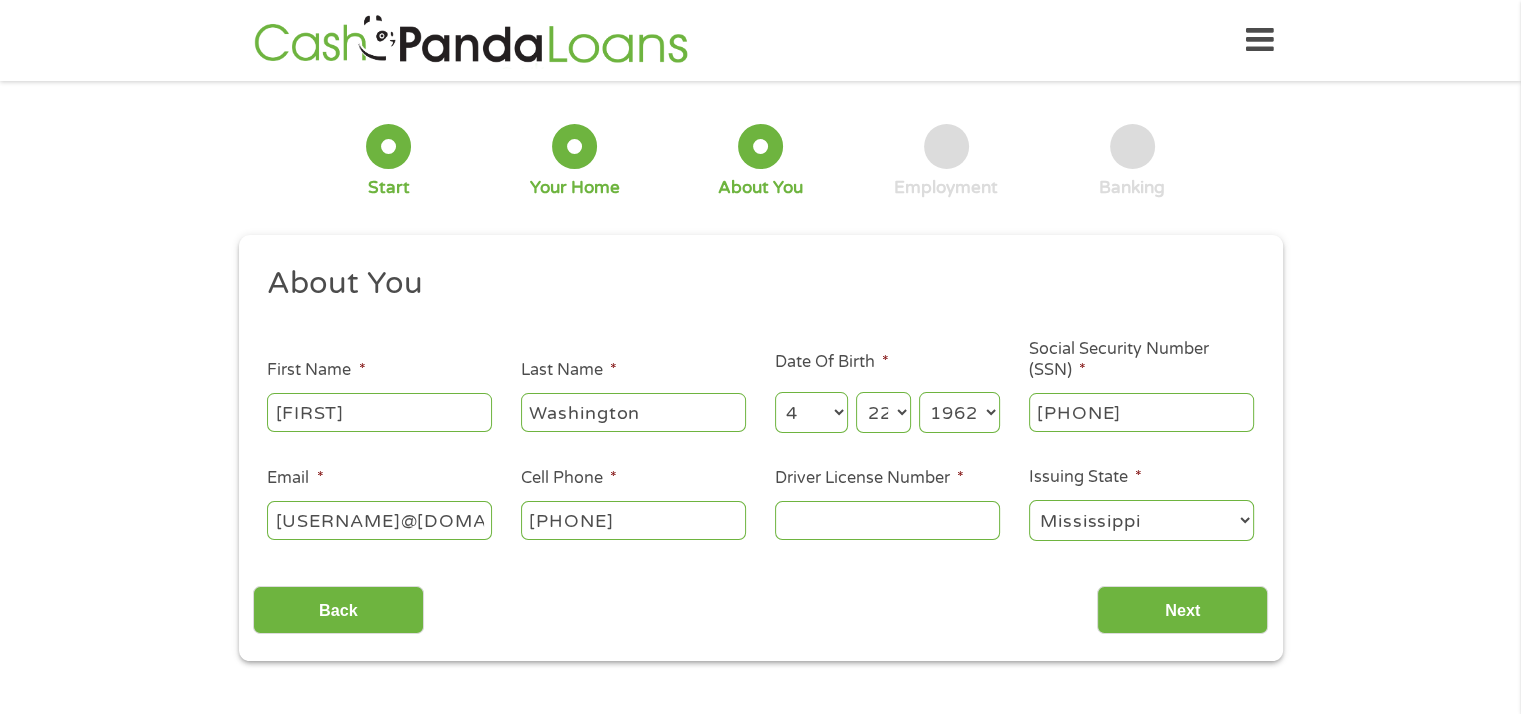 type on "[PHONE]" 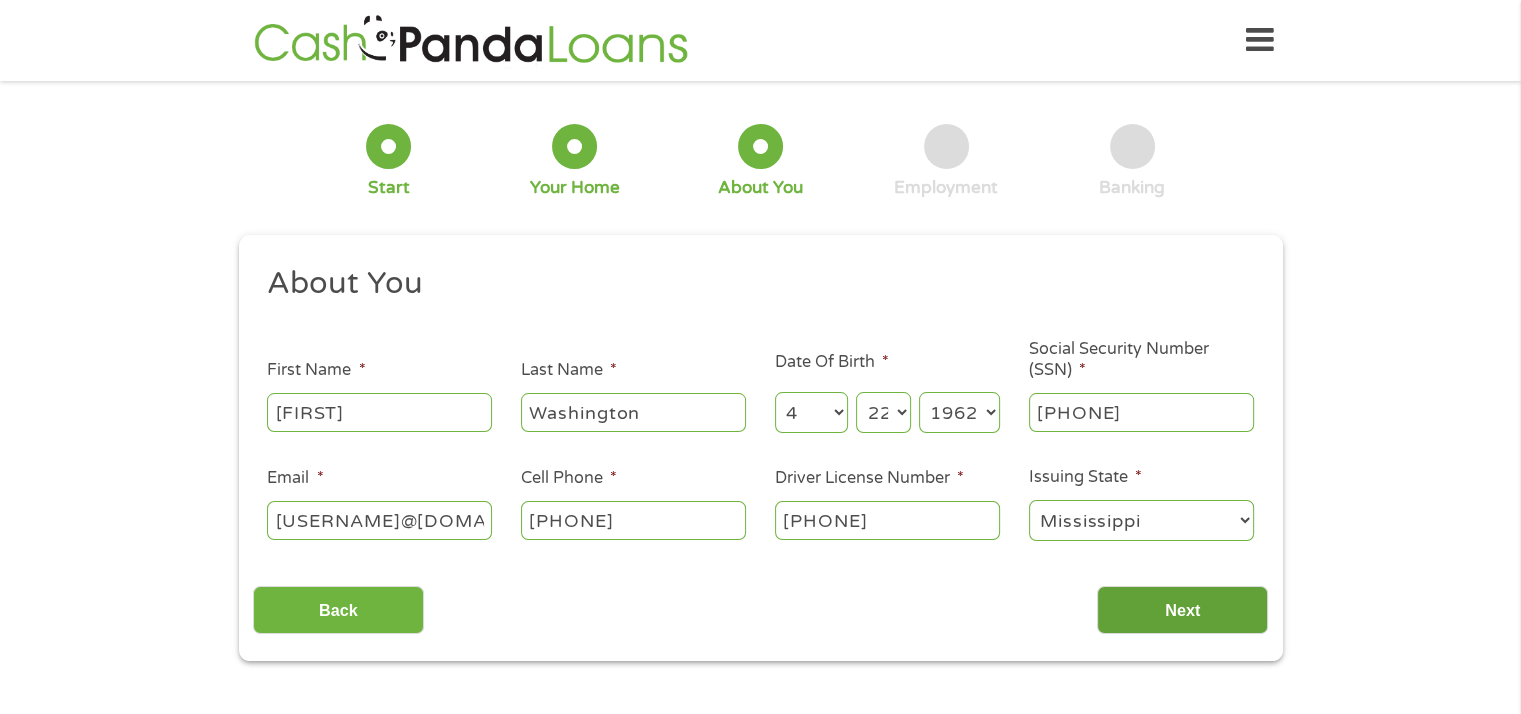 type on "[PHONE]" 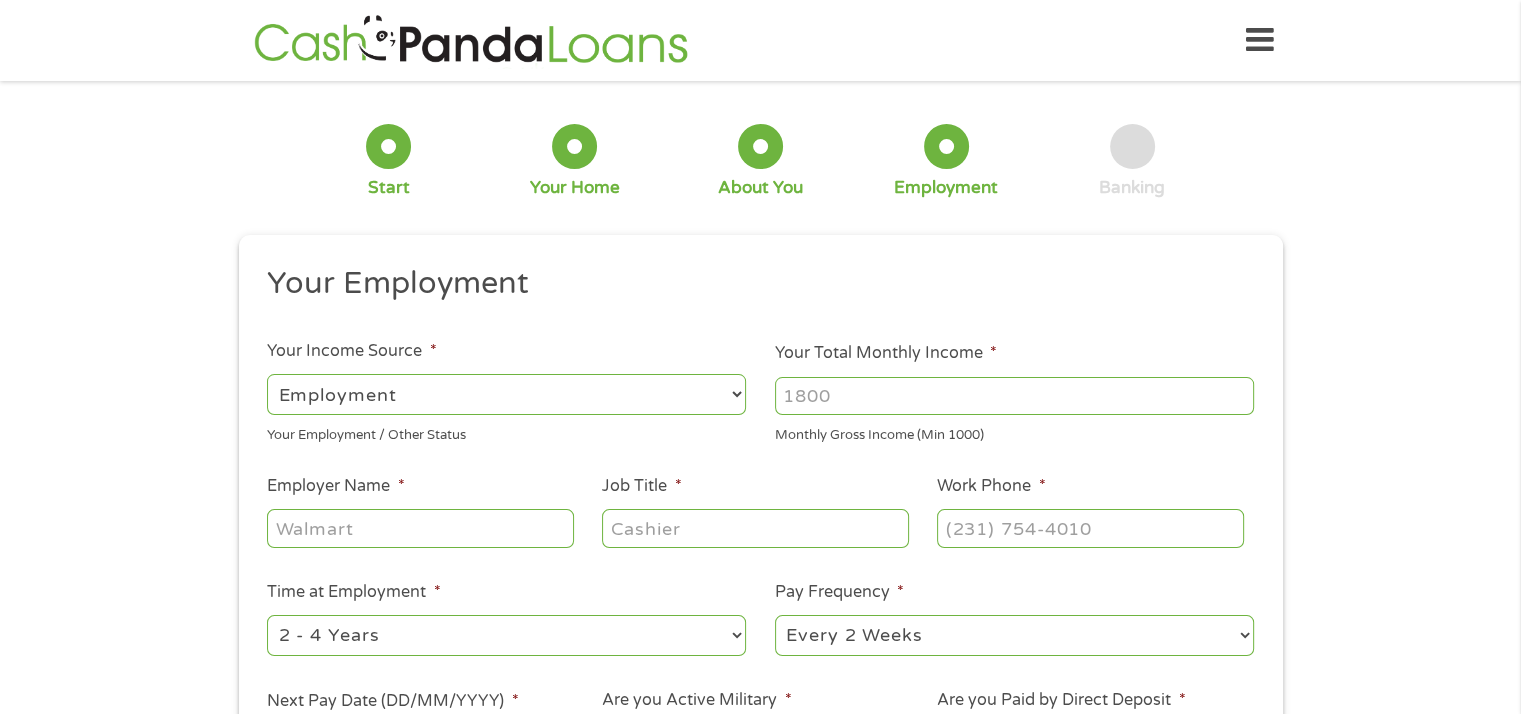 scroll, scrollTop: 8, scrollLeft: 8, axis: both 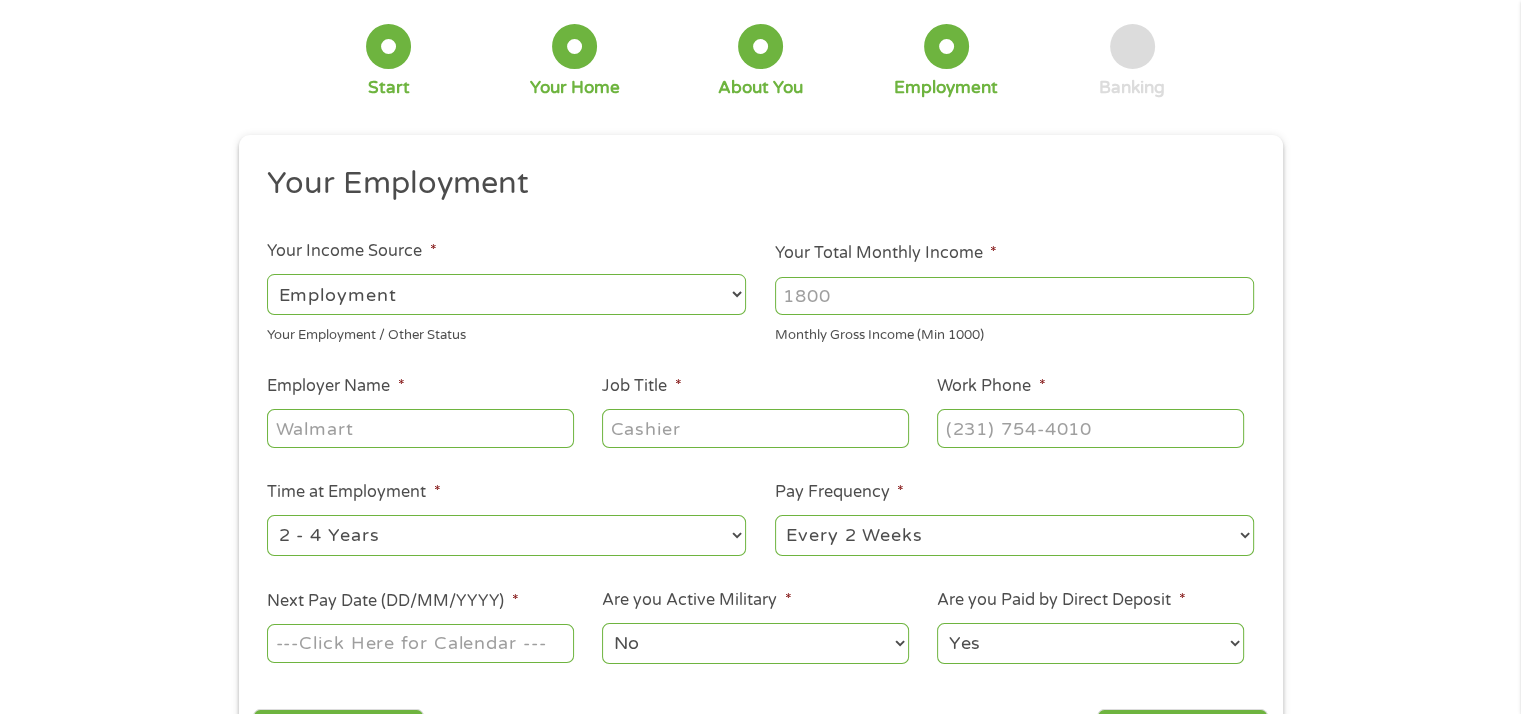 click on "Your Total Monthly Income *" at bounding box center (1014, 296) 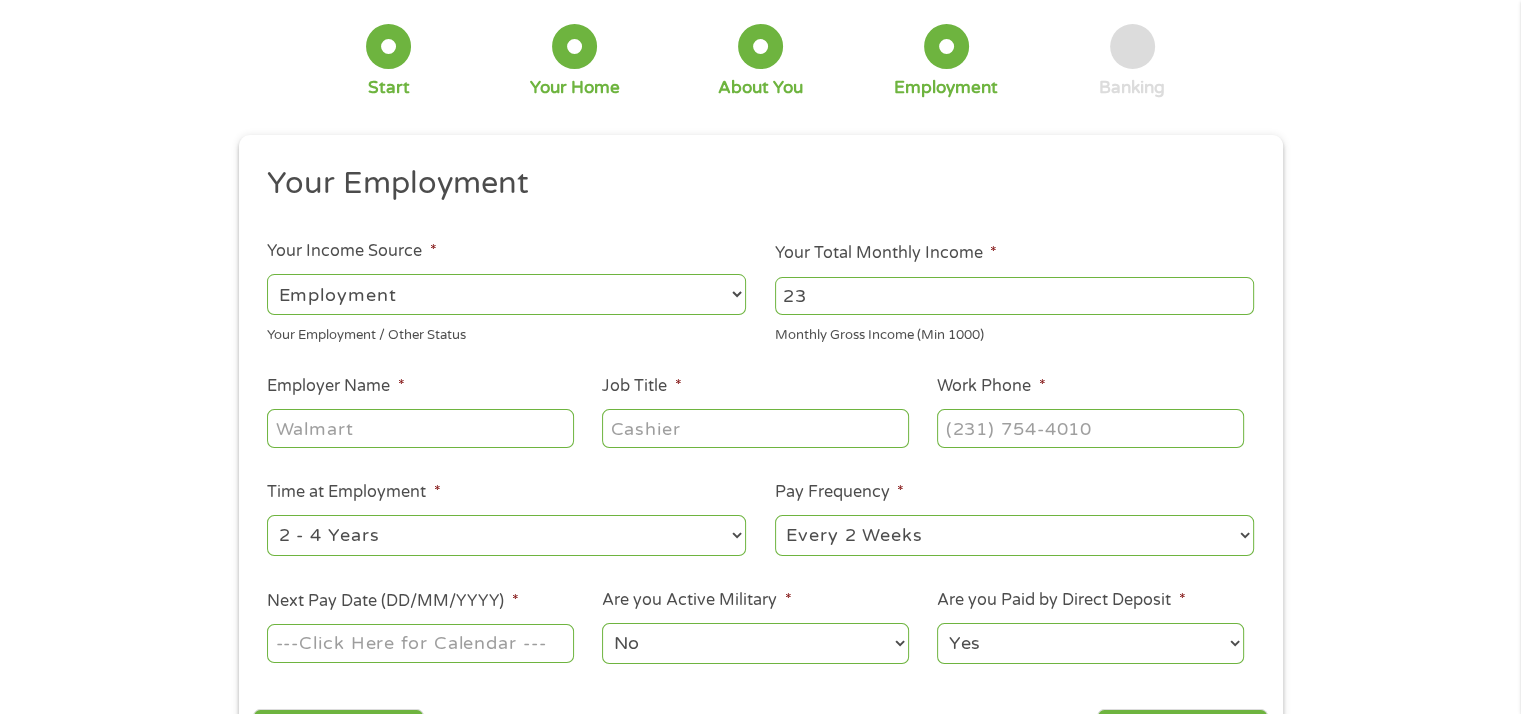 type on "2" 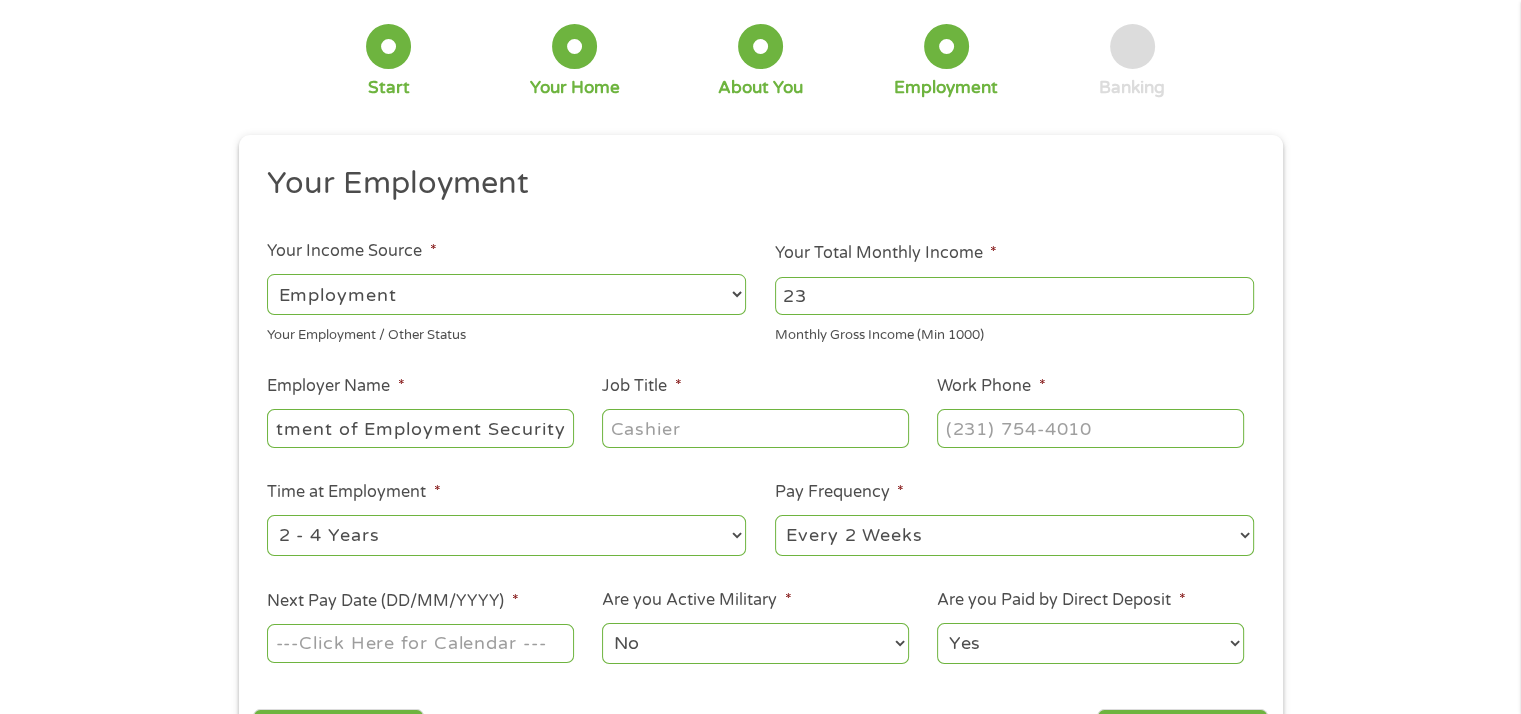 scroll, scrollTop: 0, scrollLeft: 185, axis: horizontal 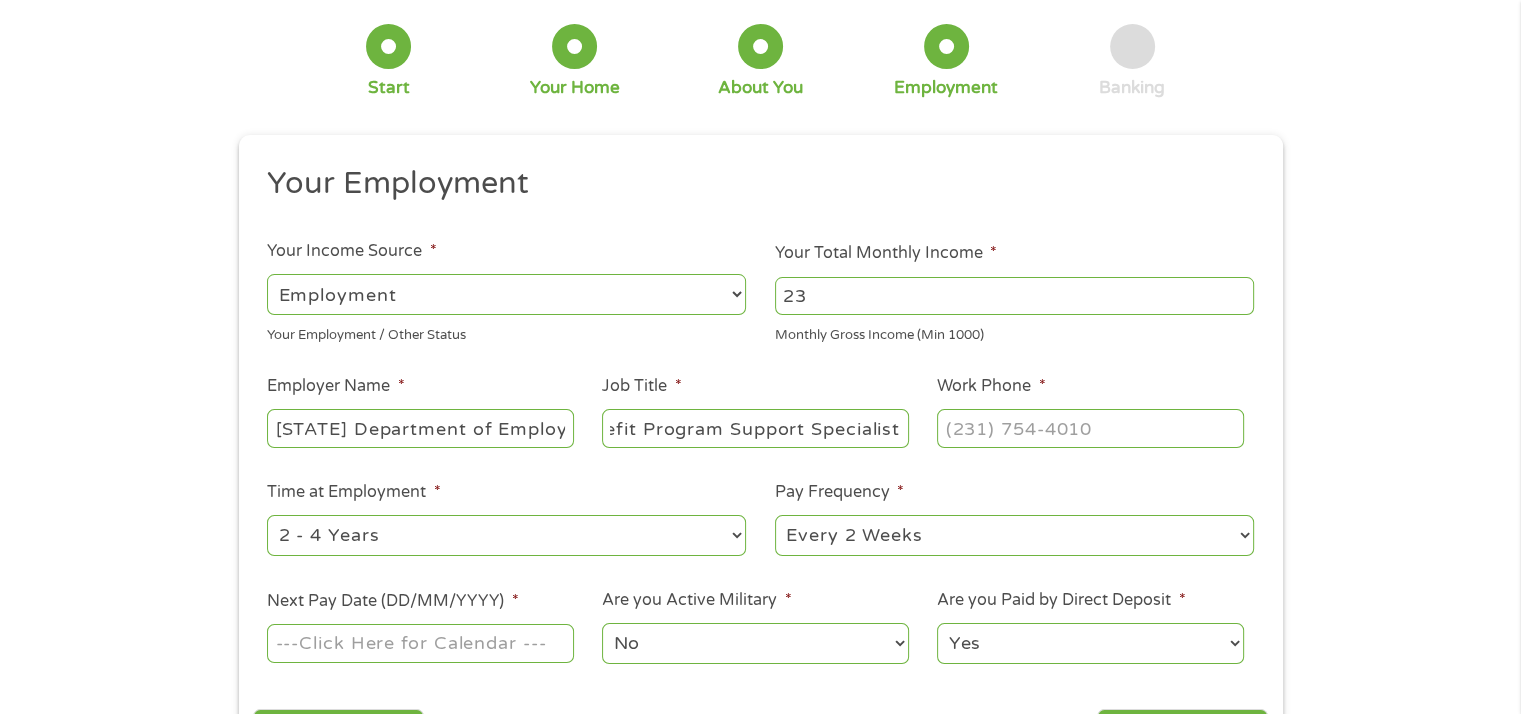 type on "Benefit Program Support Specialist" 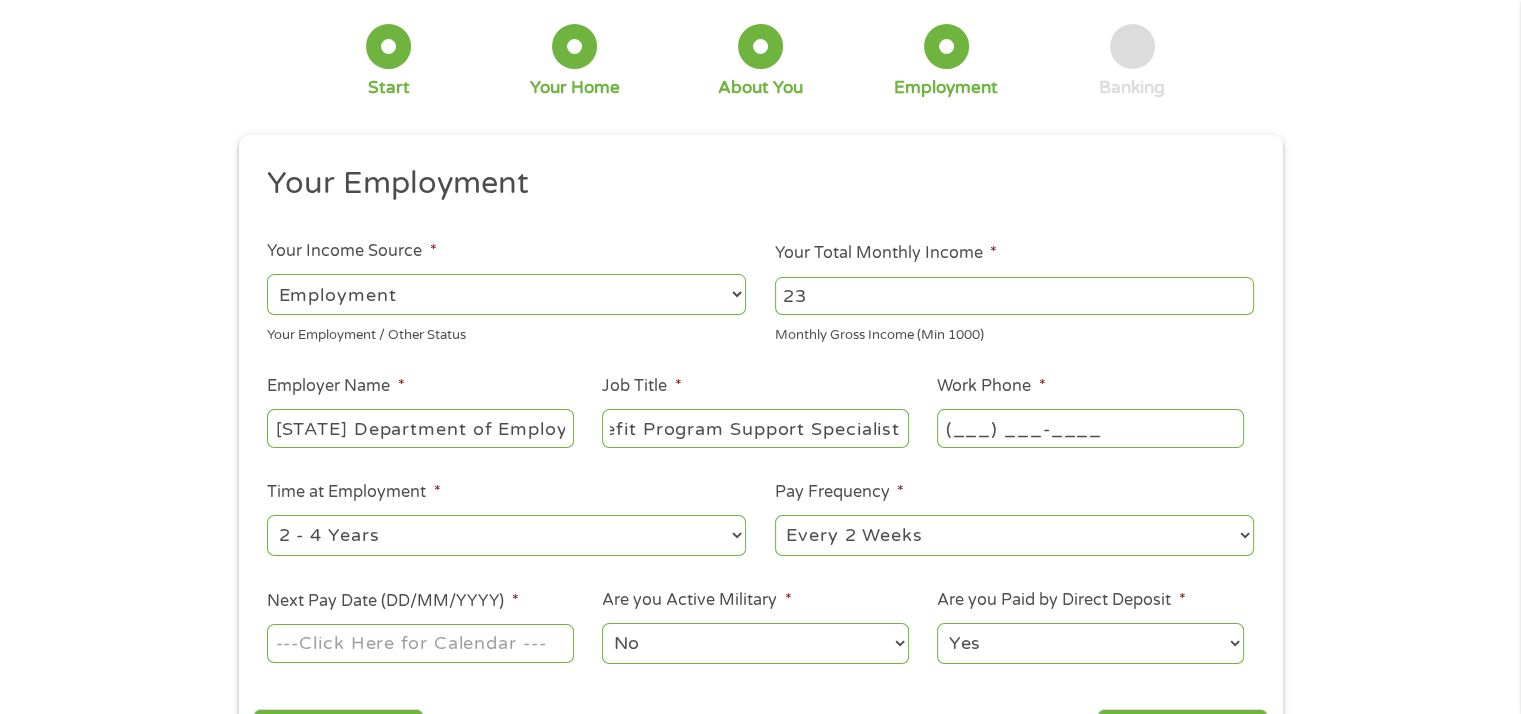 scroll, scrollTop: 0, scrollLeft: 0, axis: both 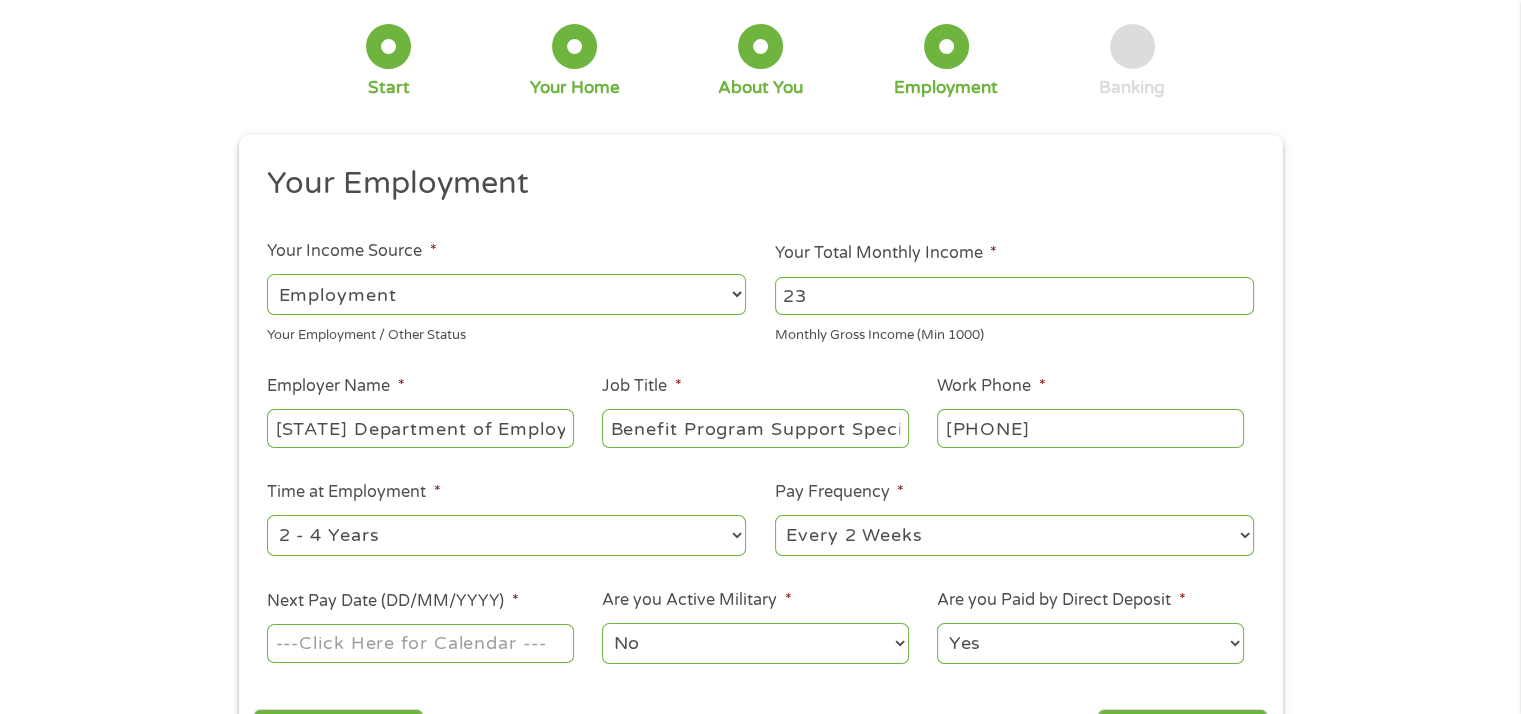 type on "[PHONE]" 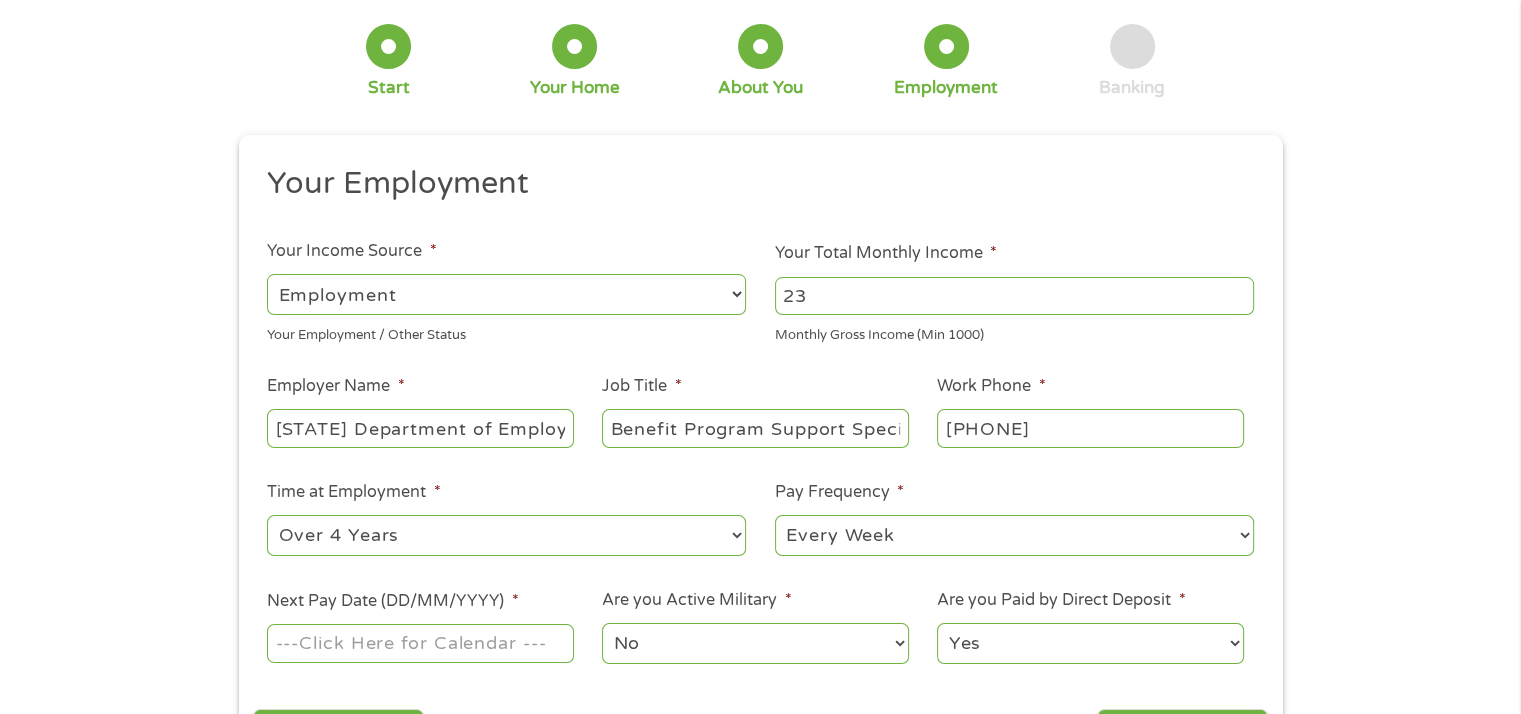 select on "monthly" 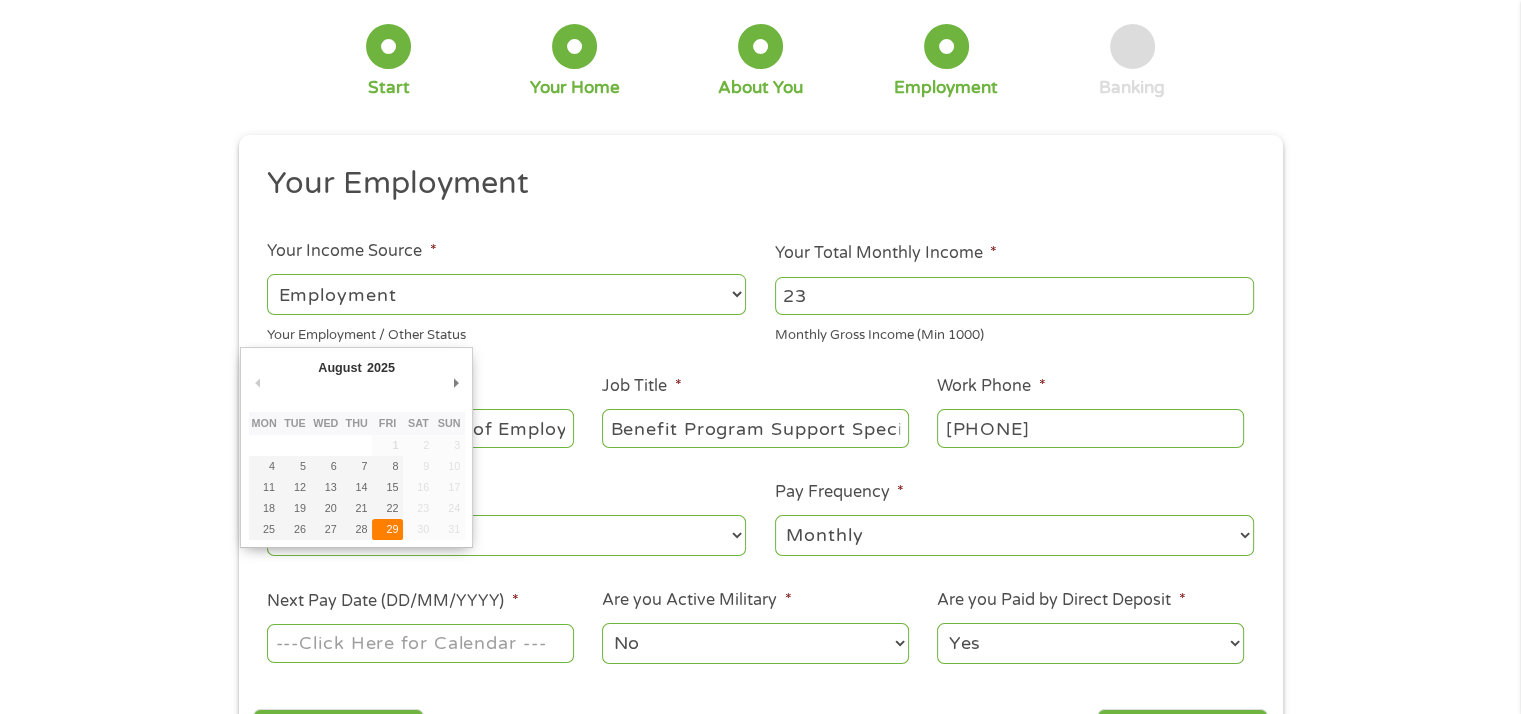 type on "29/08/2025" 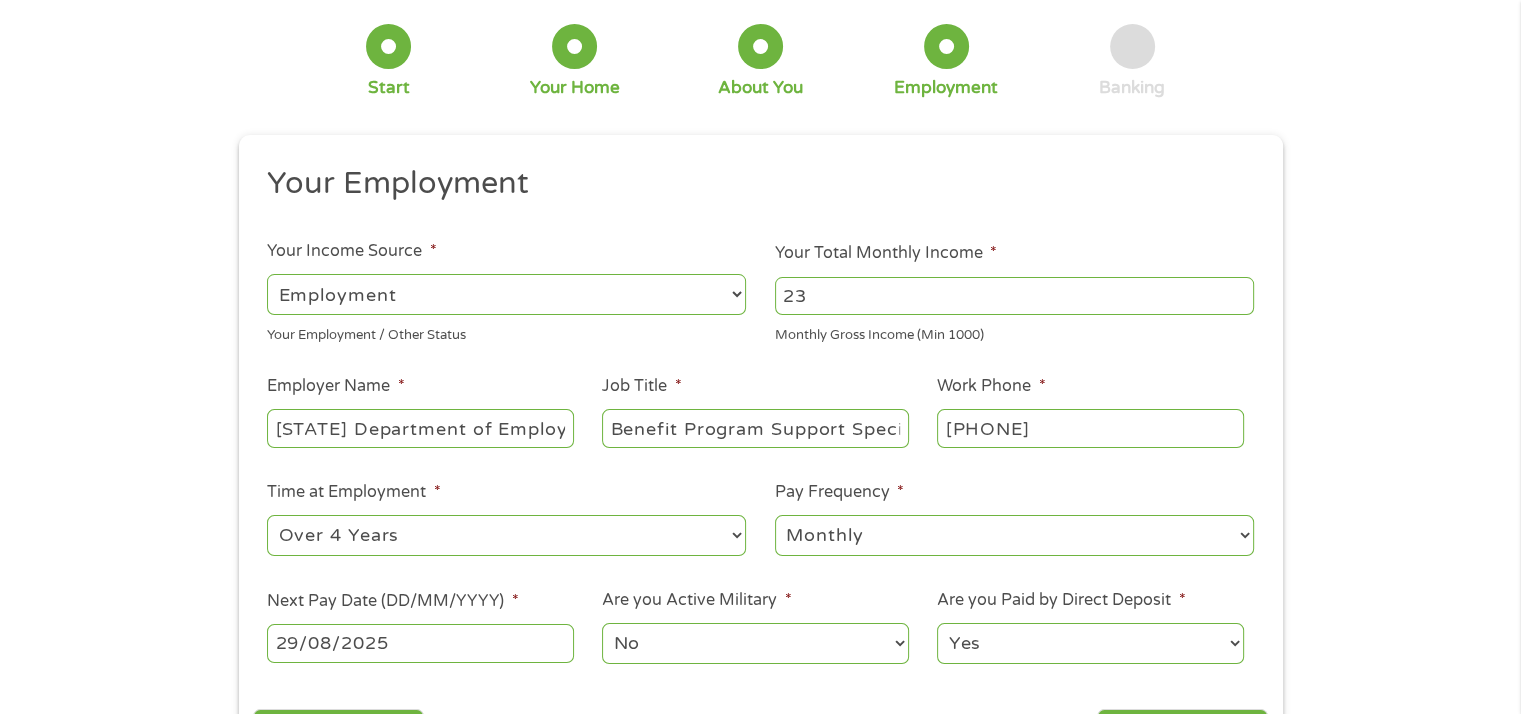 click on "No Yes" at bounding box center (755, 643) 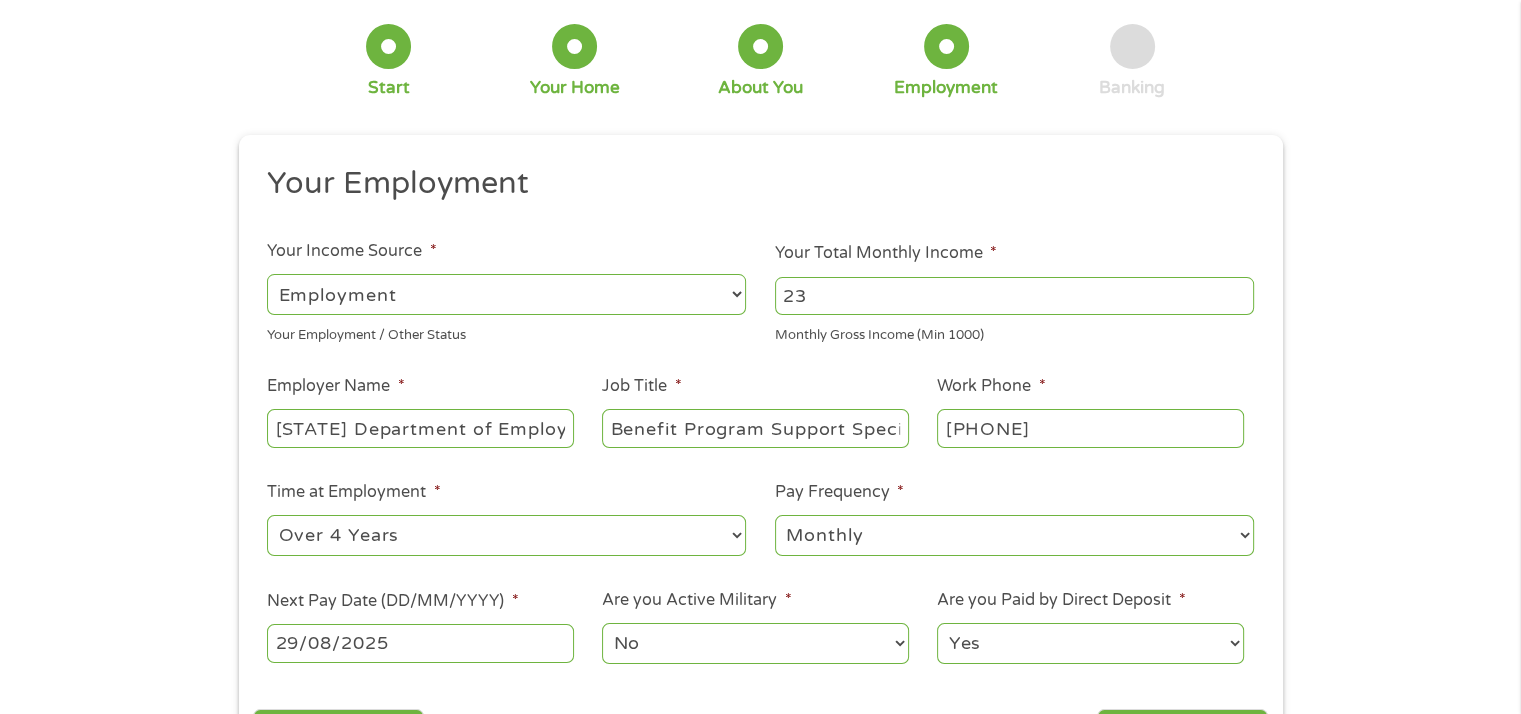 click on "Yes No" at bounding box center [1090, 643] 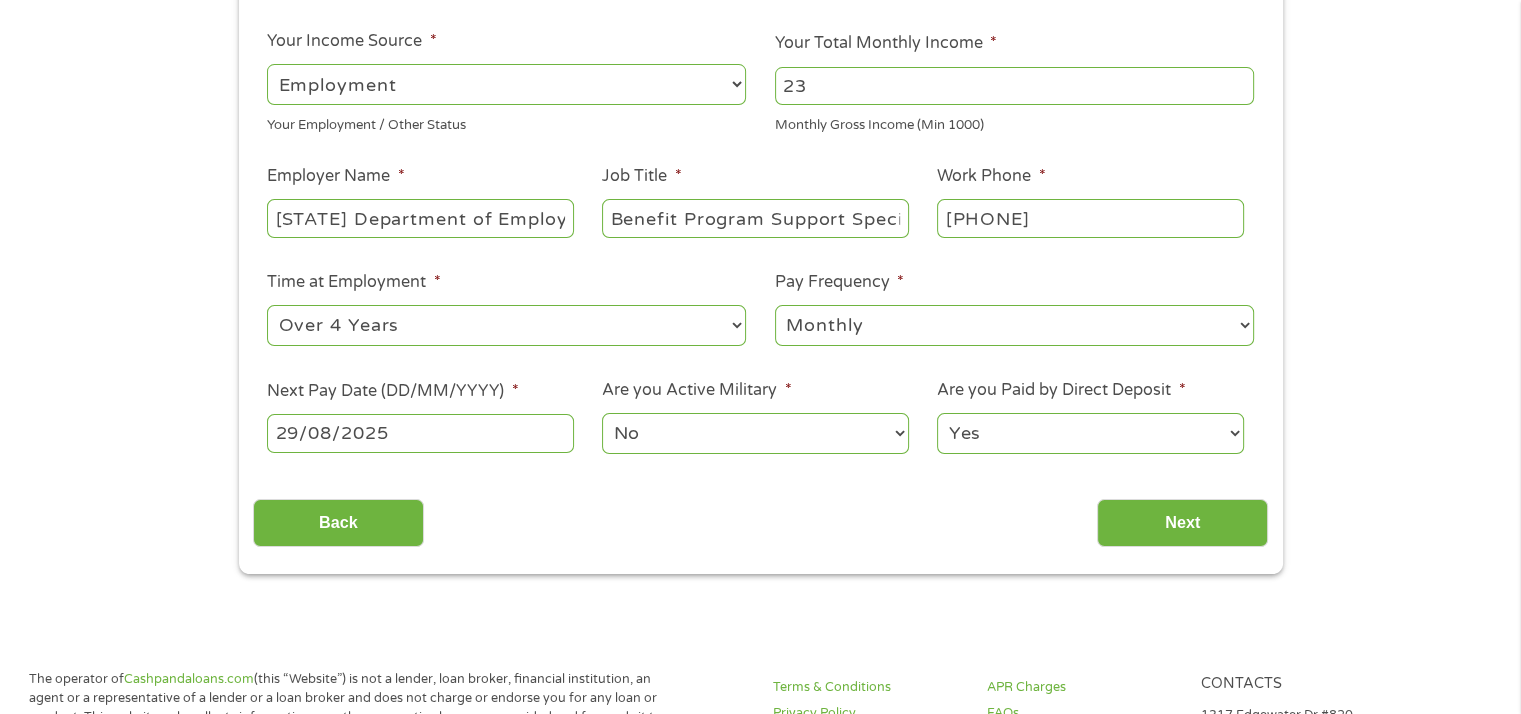 scroll, scrollTop: 400, scrollLeft: 0, axis: vertical 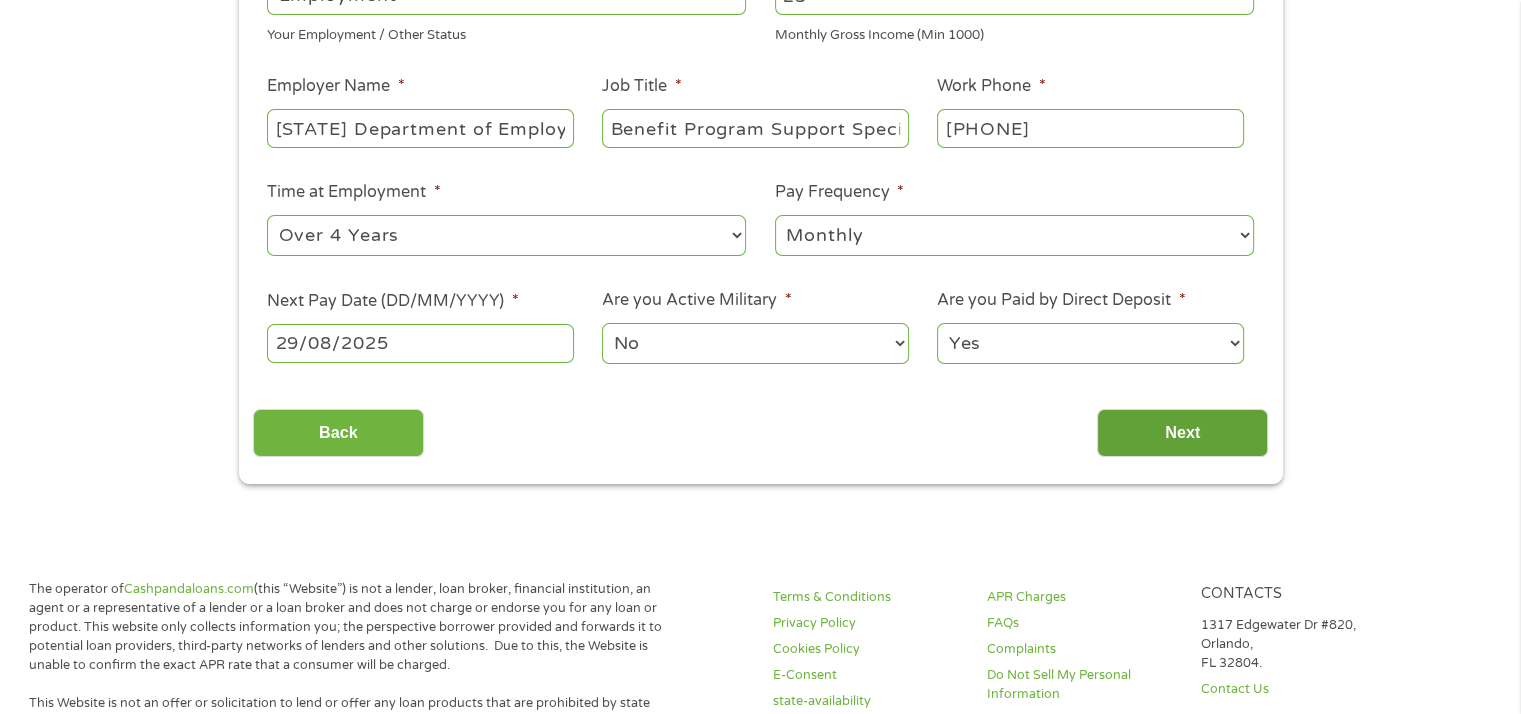 click on "Next" at bounding box center (1182, 433) 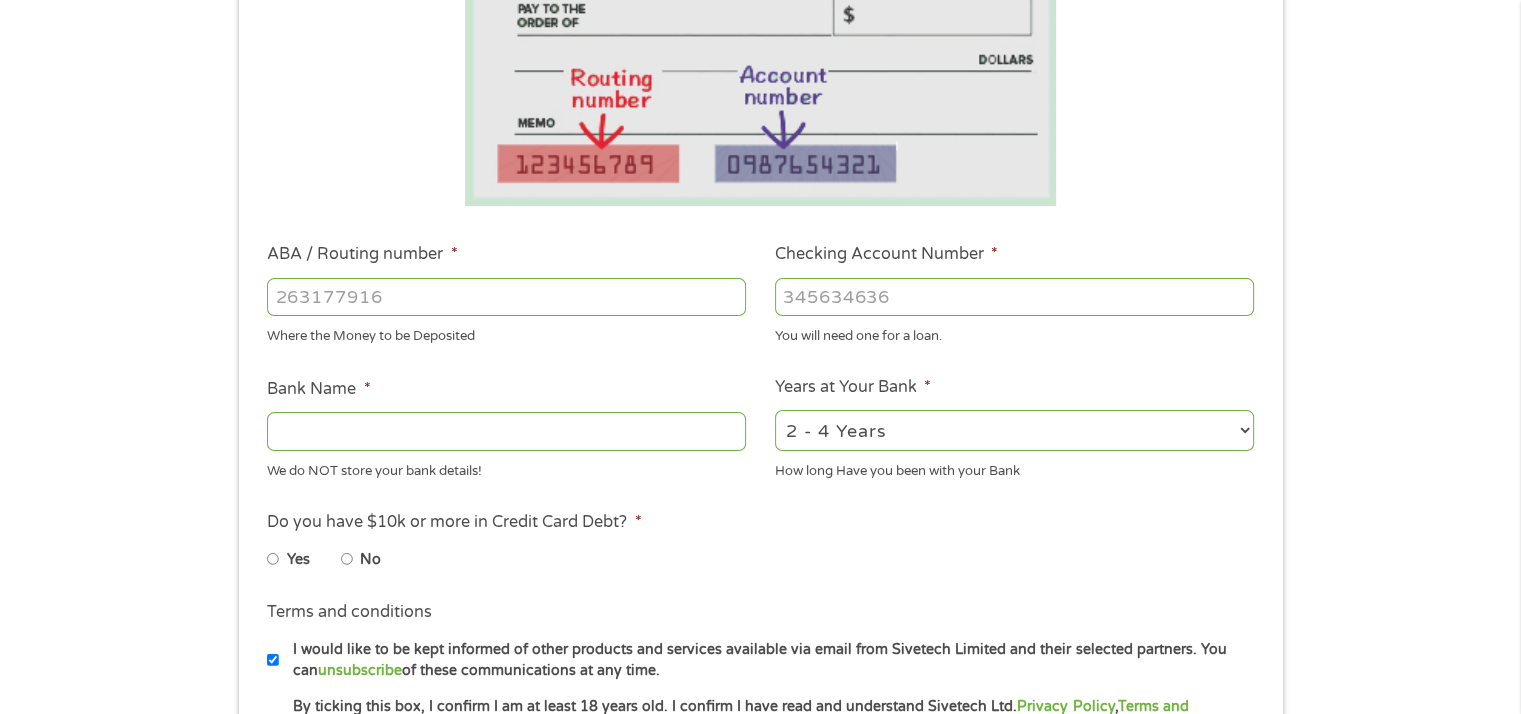 scroll, scrollTop: 8, scrollLeft: 8, axis: both 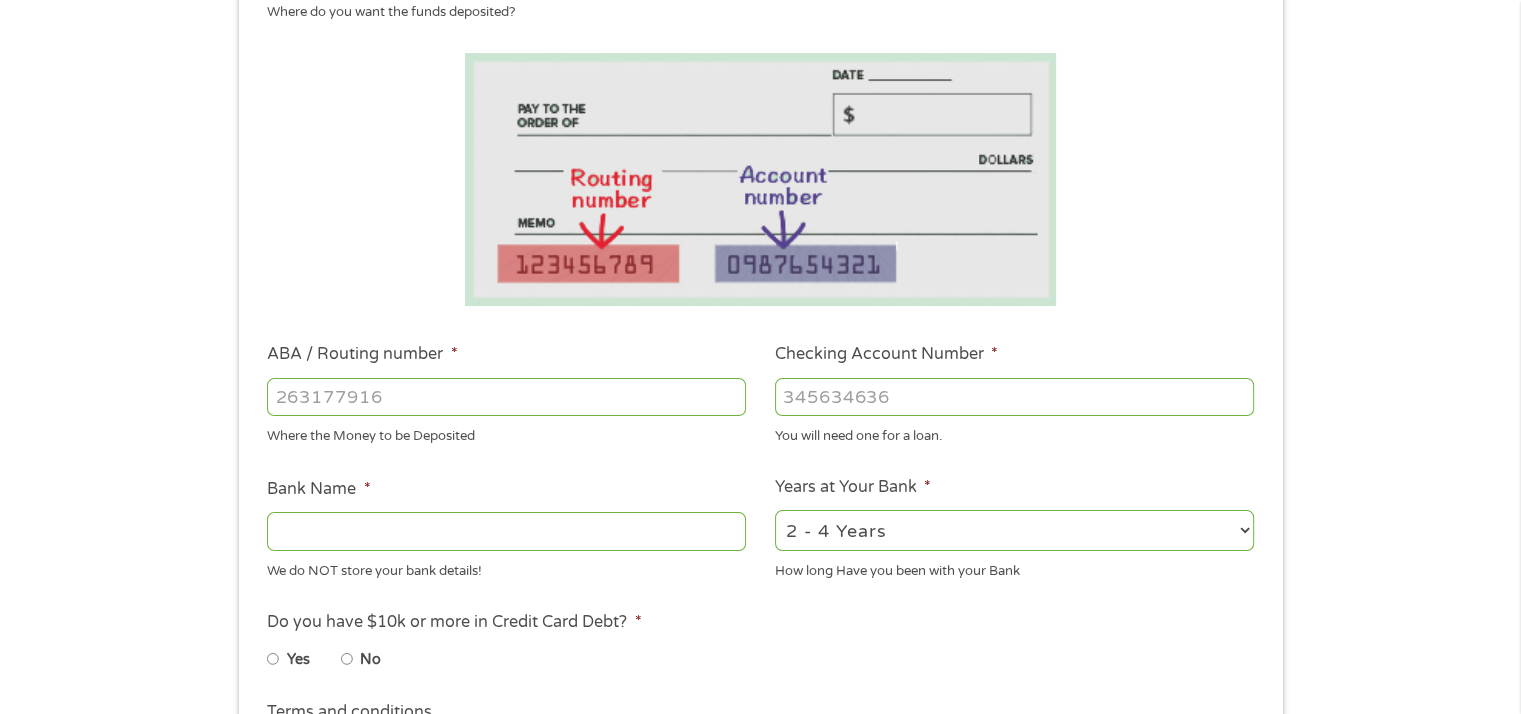 click on "ABA / Routing number *" at bounding box center [506, 397] 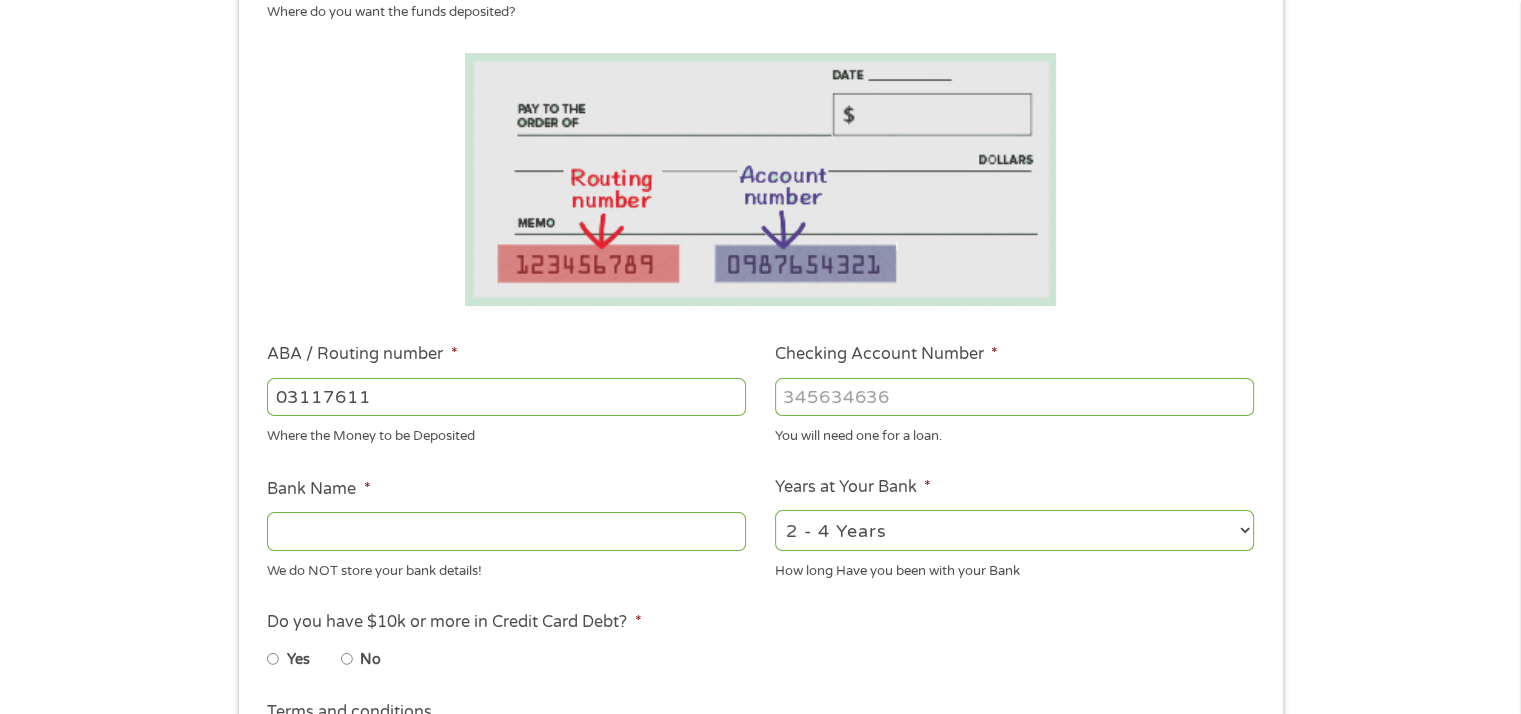 type on "031176110" 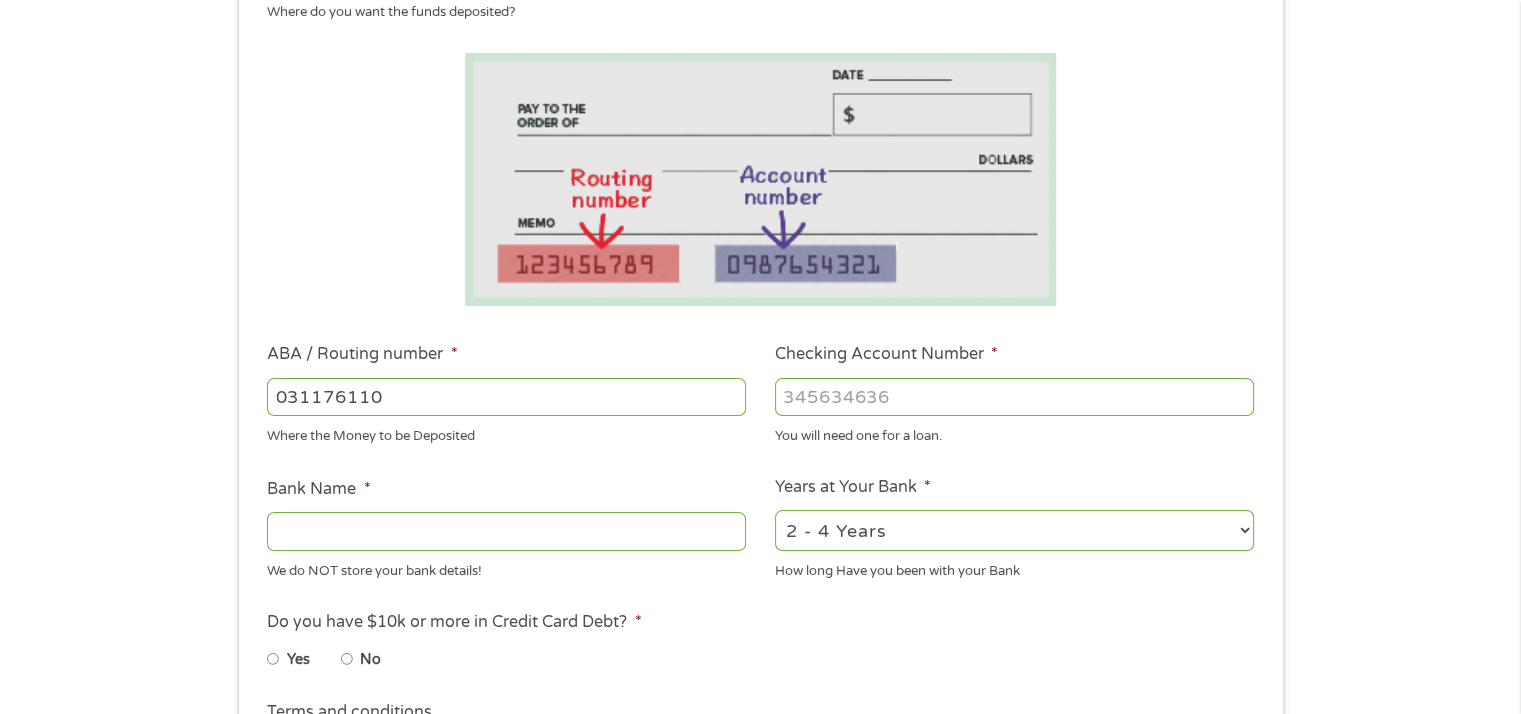 type on "CAPITAL ONE NA" 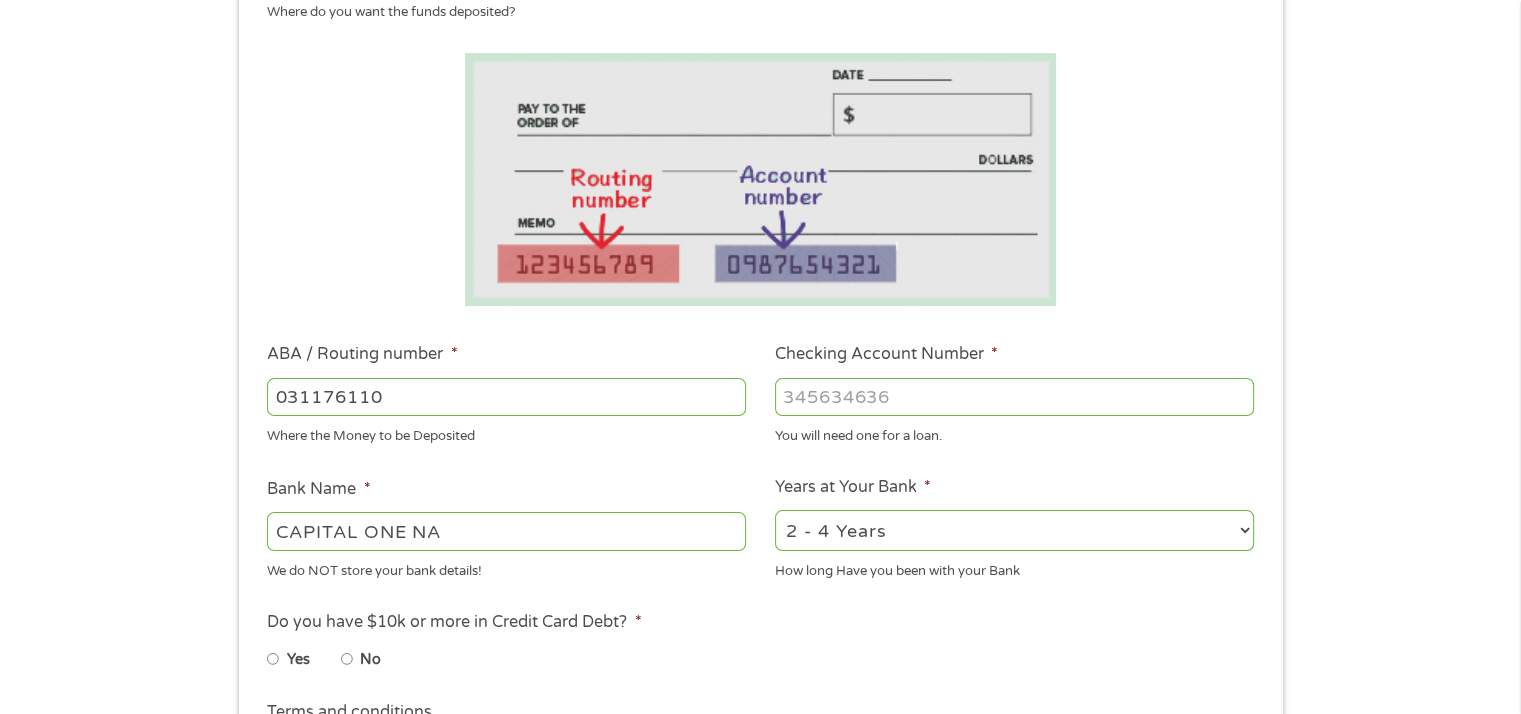 type on "031176110" 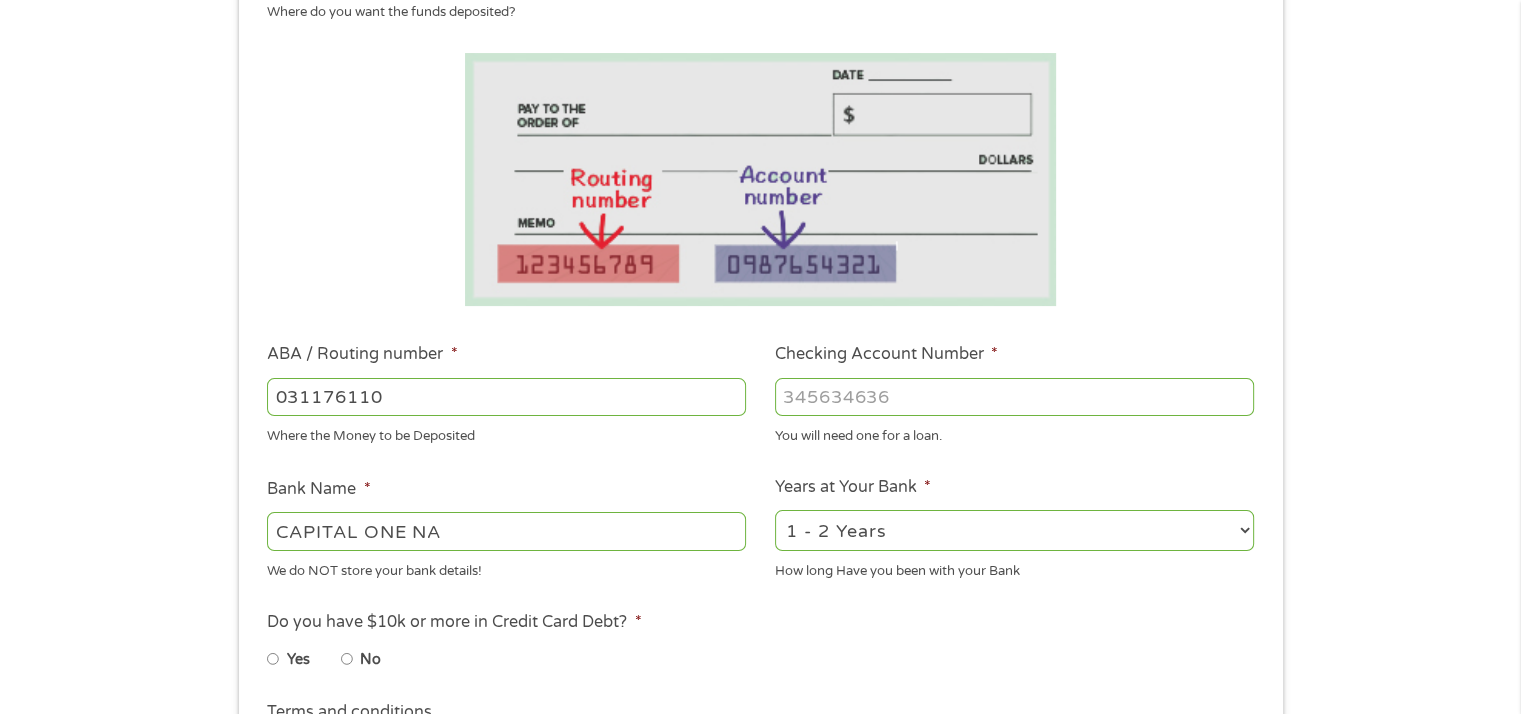 select on "60months" 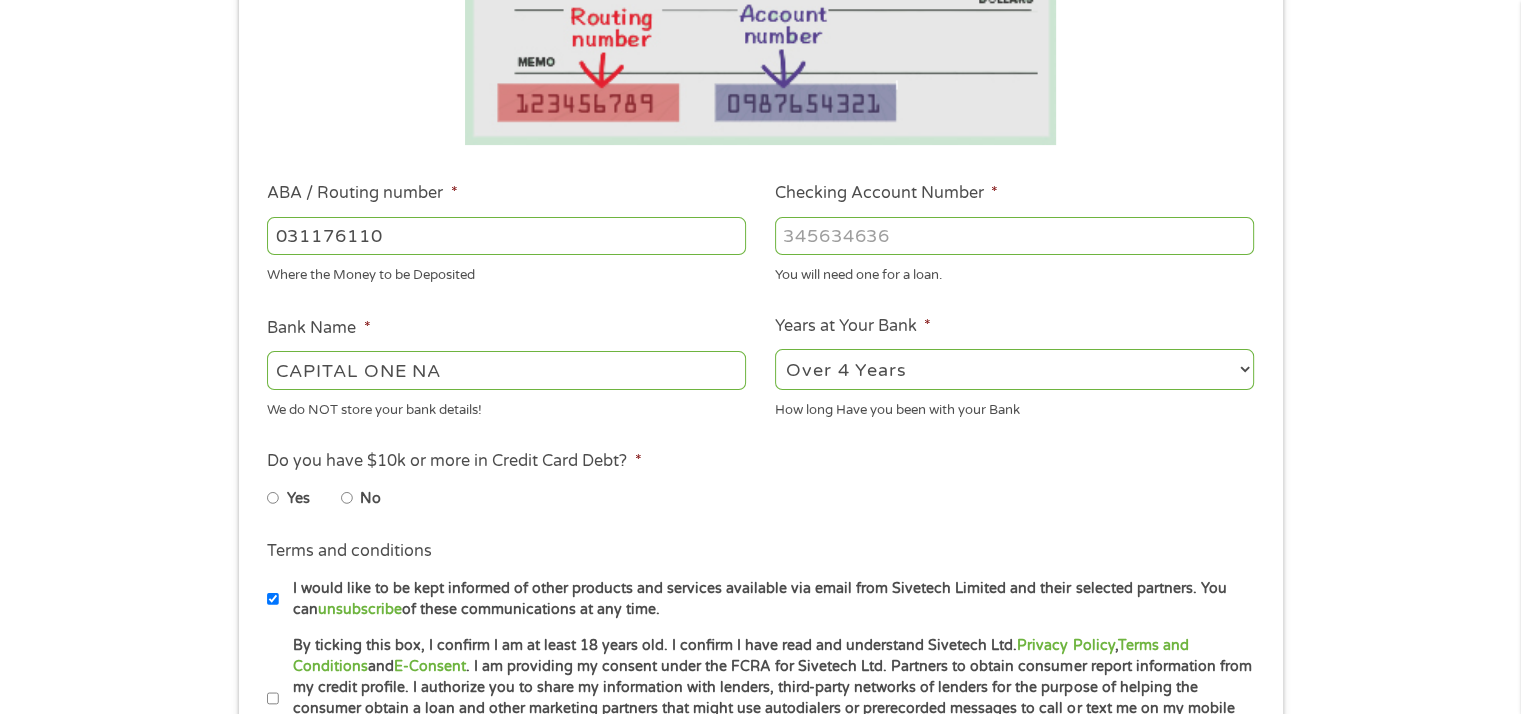 scroll, scrollTop: 500, scrollLeft: 0, axis: vertical 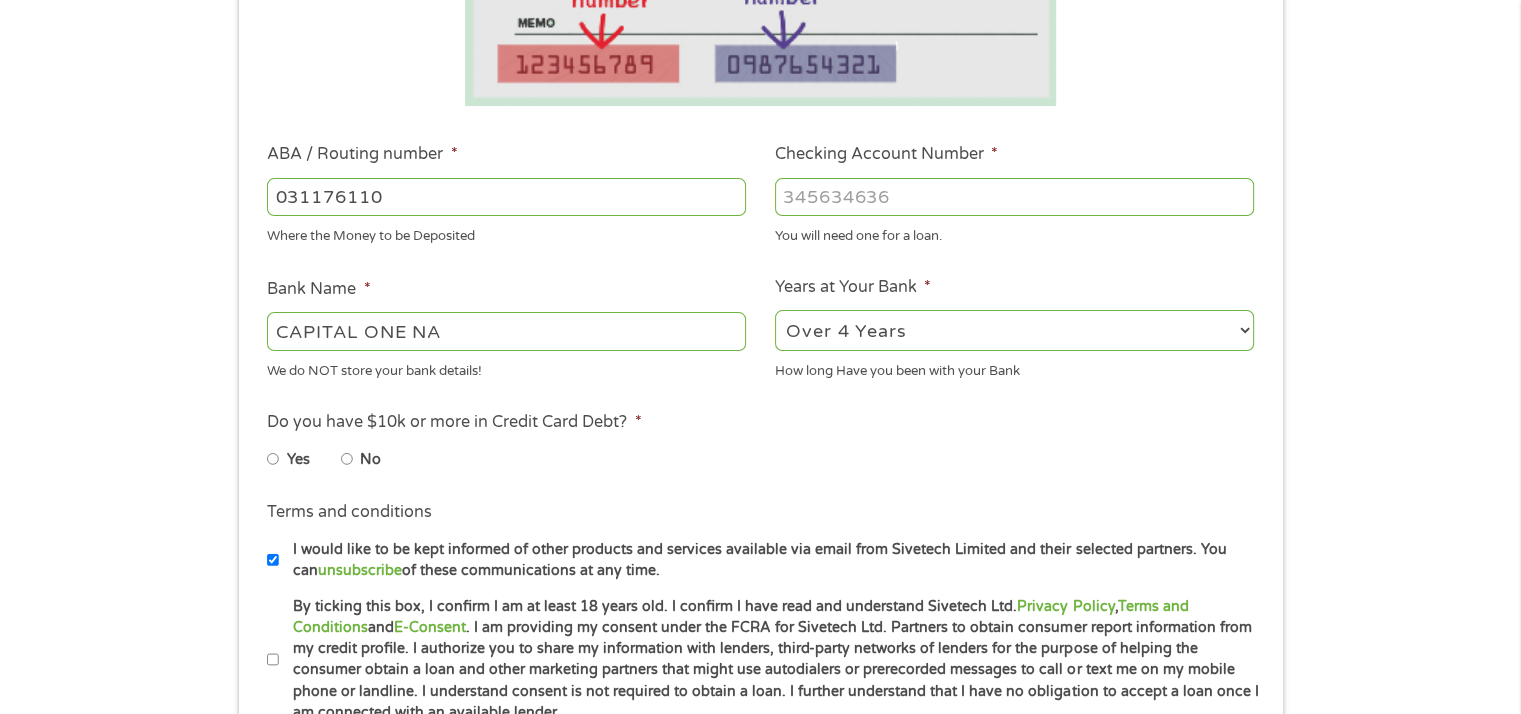 click on "No" at bounding box center [347, 459] 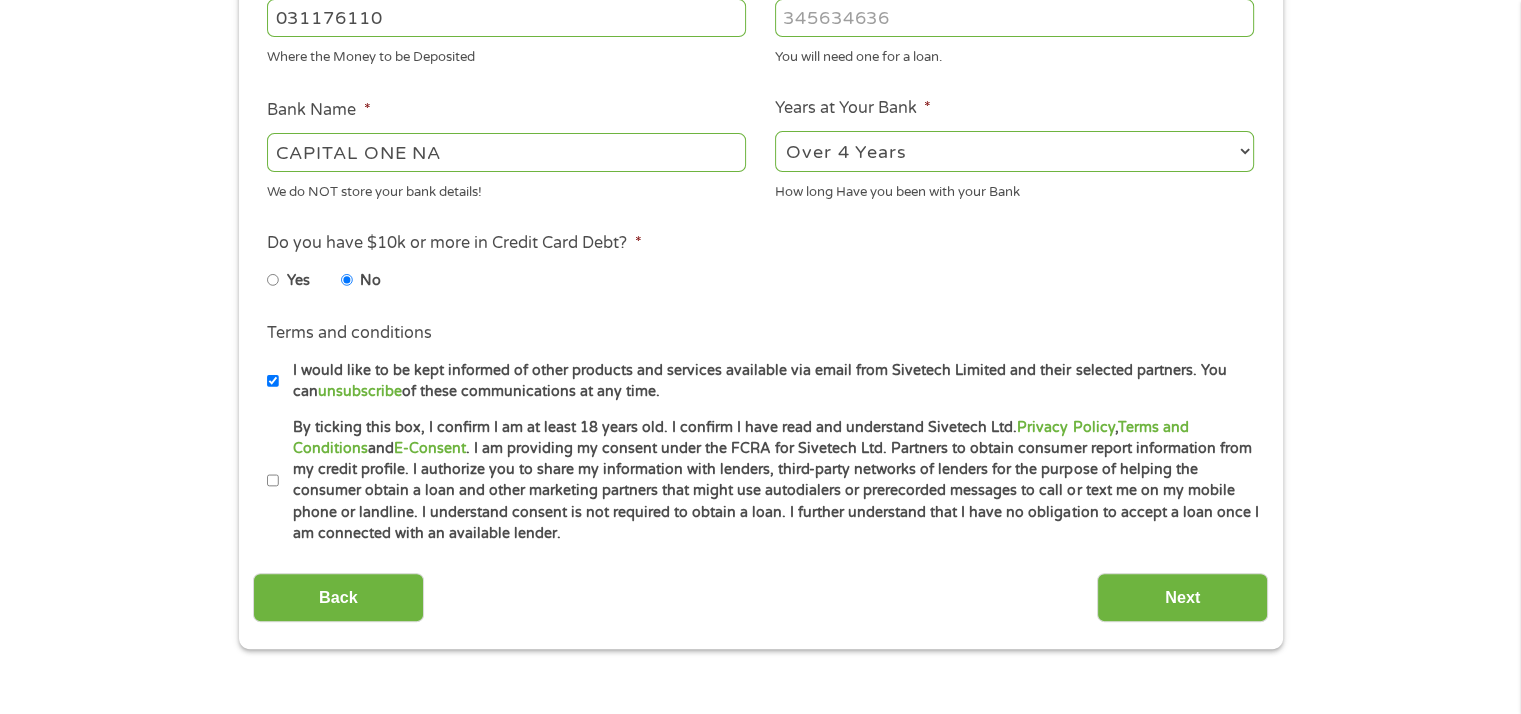 scroll, scrollTop: 700, scrollLeft: 0, axis: vertical 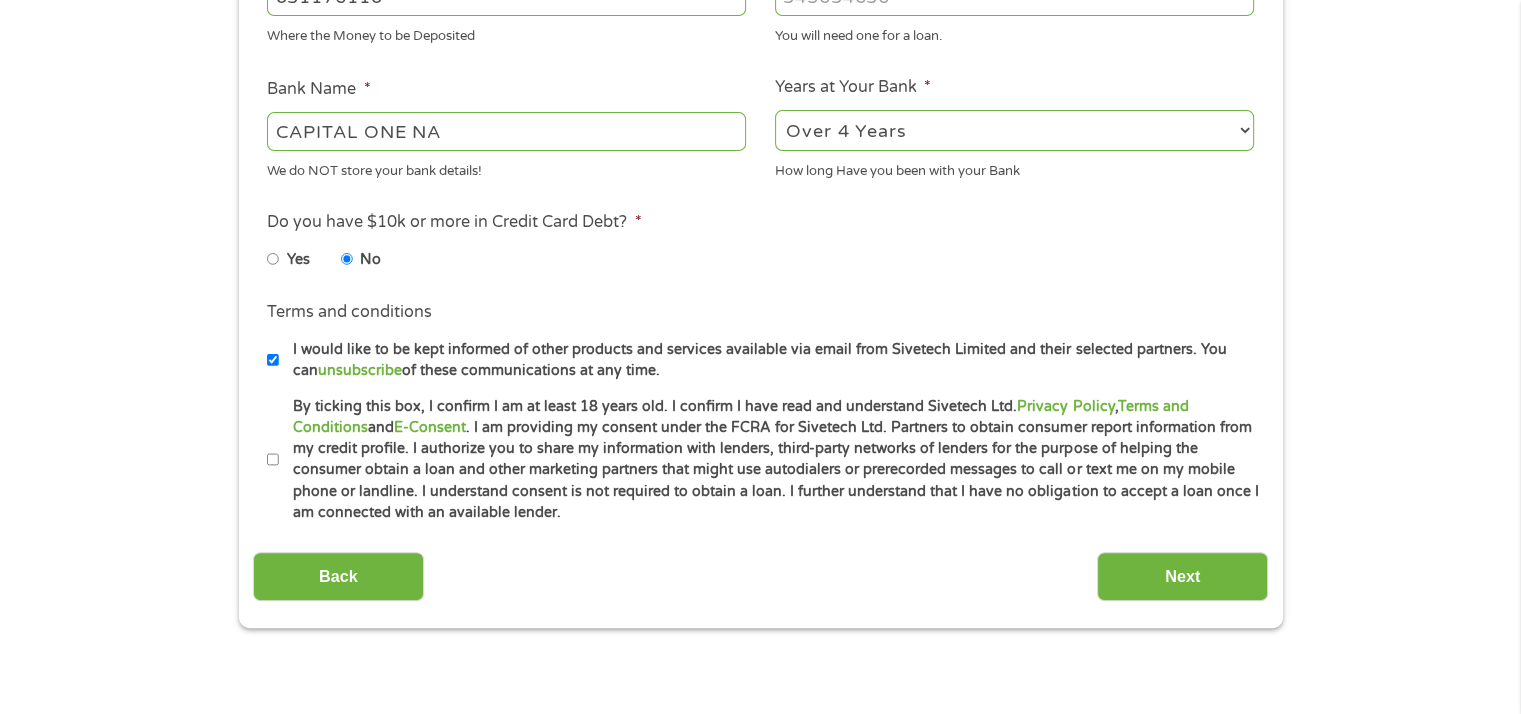 click on "I would like to be kept informed of other products and services available via email from Sivetech Limited and their selected partners. You can   unsubscribe   of these communications at any time." at bounding box center [273, 360] 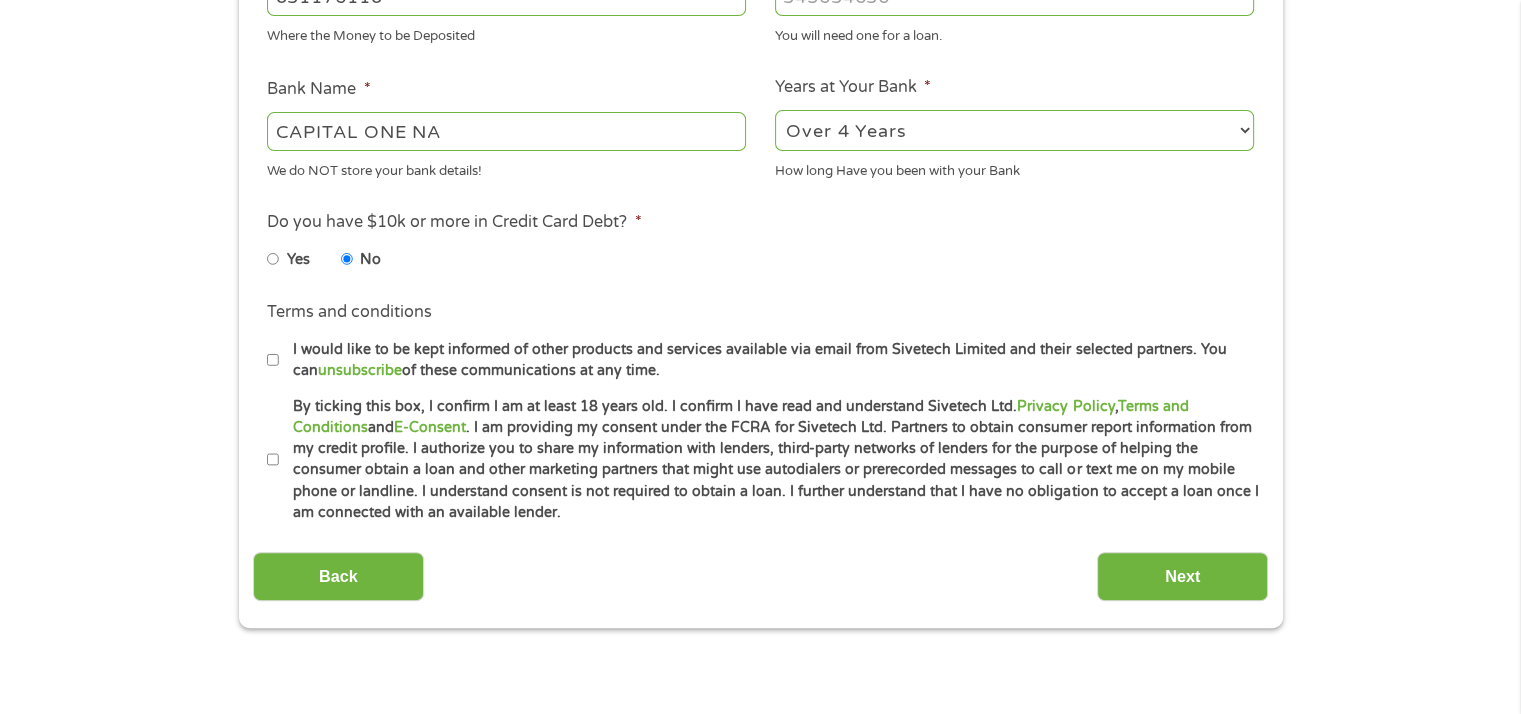click on "I would like to be kept informed of other products and services available via email from Sivetech Limited and their selected partners. You can   unsubscribe   of these communications at any time." at bounding box center [273, 360] 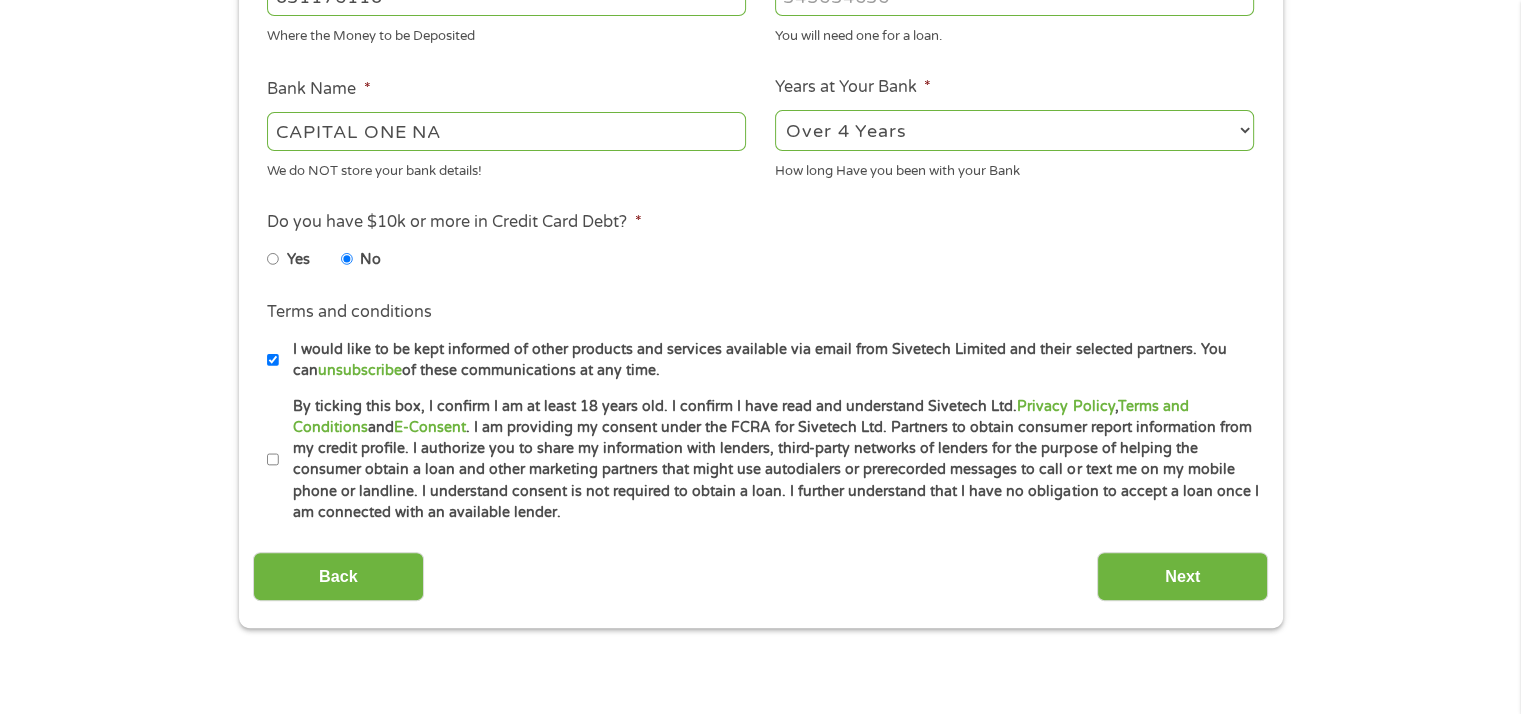 click on "I would like to be kept informed of other products and services available via email from Sivetech Limited and their selected partners. You can   unsubscribe   of these communications at any time." at bounding box center [273, 360] 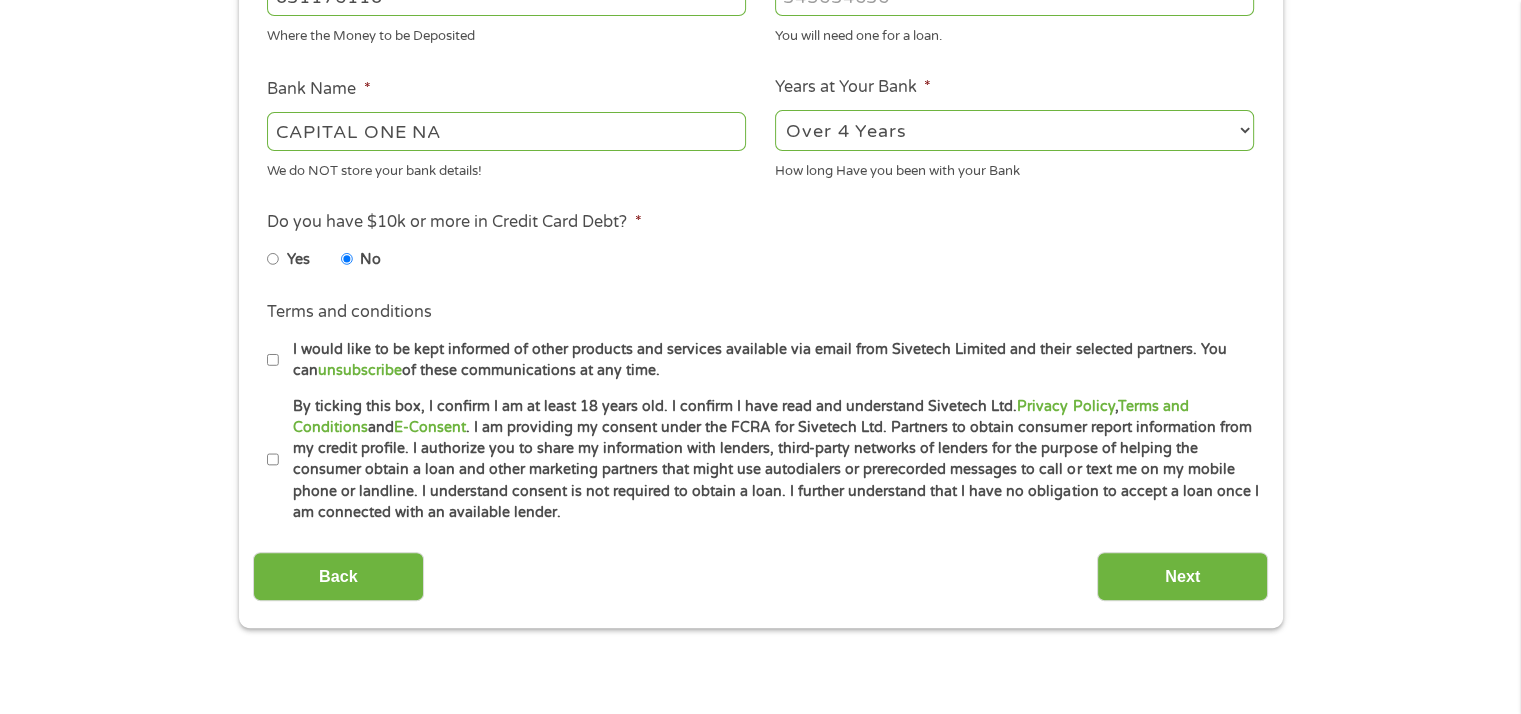 click on "By ticking this box, I confirm I am at least 18 years old. I confirm I have read and understand Sivetech Ltd.  Privacy Policy ,  Terms and Conditions  and  E-Consent . I am providing my consent under the FCRA for Sivetech Ltd. Partners to obtain consumer report information from my credit profile. I authorize you to share my information with lenders, third-party networks of lenders for the purpose of helping the consumer obtain a loan and other marketing partners that might use autodialers or prerecorded messages to call or text me on my mobile phone or landline. I understand consent is not required to obtain a loan. I further understand that I have no obligation to accept a loan once I am connected with an available lender." at bounding box center (273, 460) 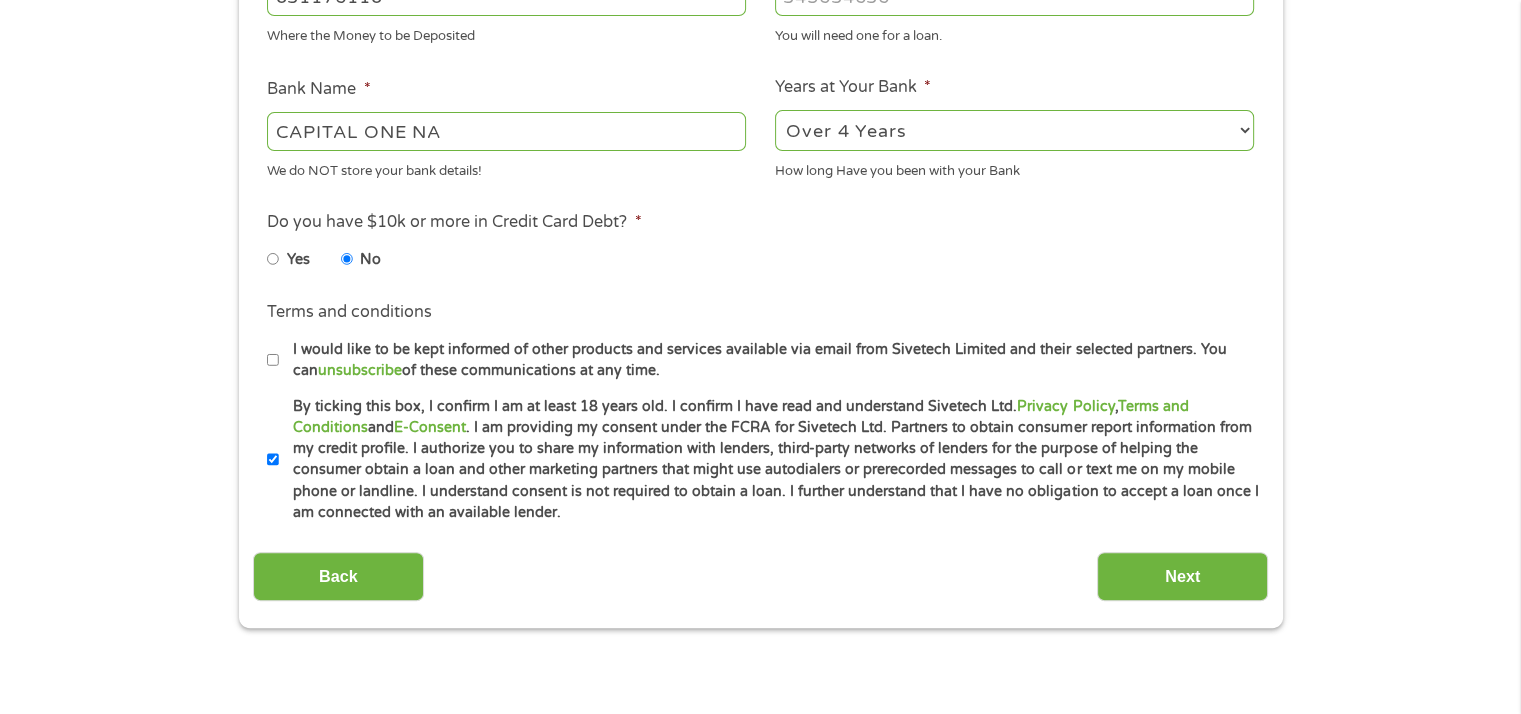 click on "By ticking this box, I confirm I am at least 18 years old. I confirm I have read and understand Sivetech Ltd.  Privacy Policy ,  Terms and Conditions  and  E-Consent . I am providing my consent under the FCRA for Sivetech Ltd. Partners to obtain consumer report information from my credit profile. I authorize you to share my information with lenders, third-party networks of lenders for the purpose of helping the consumer obtain a loan and other marketing partners that might use autodialers or prerecorded messages to call or text me on my mobile phone or landline. I understand consent is not required to obtain a loan. I further understand that I have no obligation to accept a loan once I am connected with an available lender." at bounding box center [273, 460] 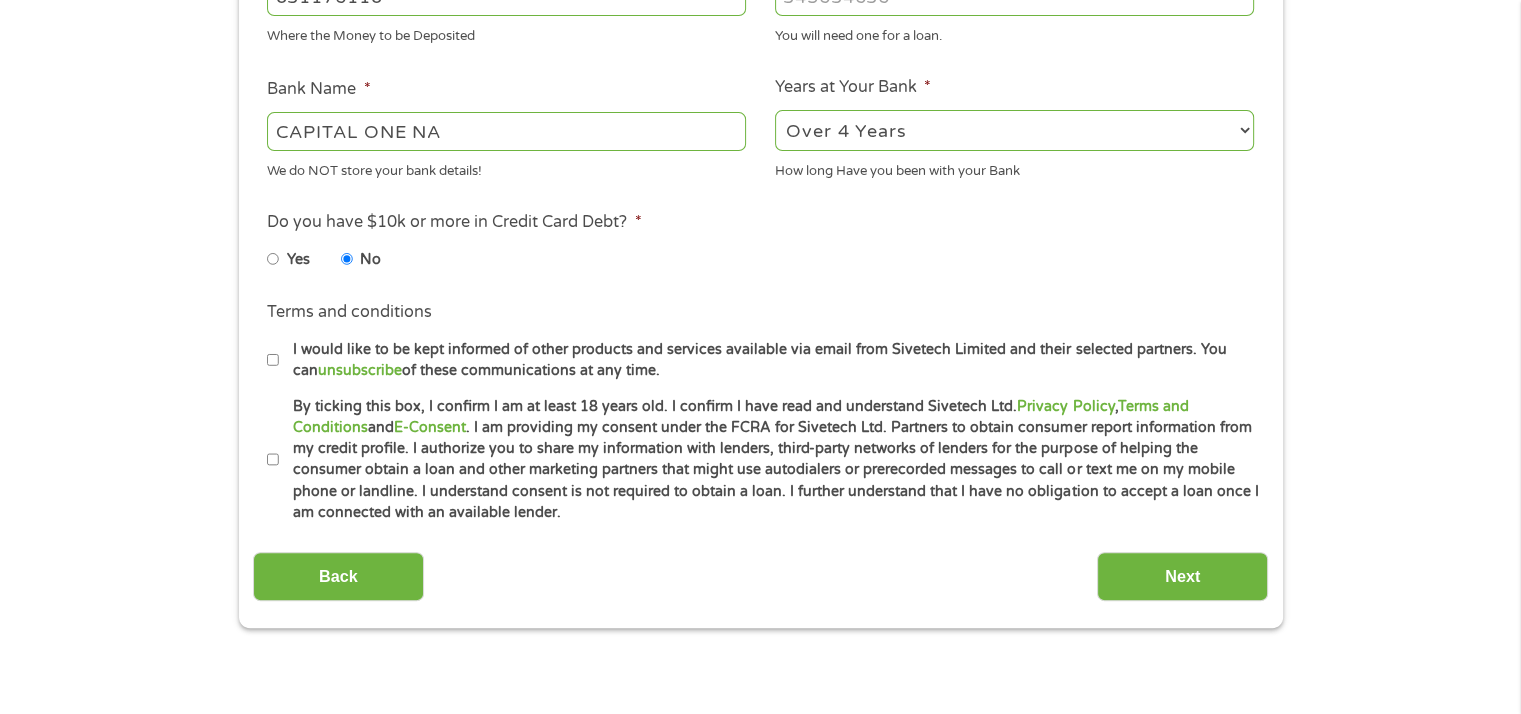 click on "By ticking this box, I confirm I am at least 18 years old. I confirm I have read and understand Sivetech Ltd.  Privacy Policy ,  Terms and Conditions  and  E-Consent . I am providing my consent under the FCRA for Sivetech Ltd. Partners to obtain consumer report information from my credit profile. I authorize you to share my information with lenders, third-party networks of lenders for the purpose of helping the consumer obtain a loan and other marketing partners that might use autodialers or prerecorded messages to call or text me on my mobile phone or landline. I understand consent is not required to obtain a loan. I further understand that I have no obligation to accept a loan once I am connected with an available lender." at bounding box center (273, 460) 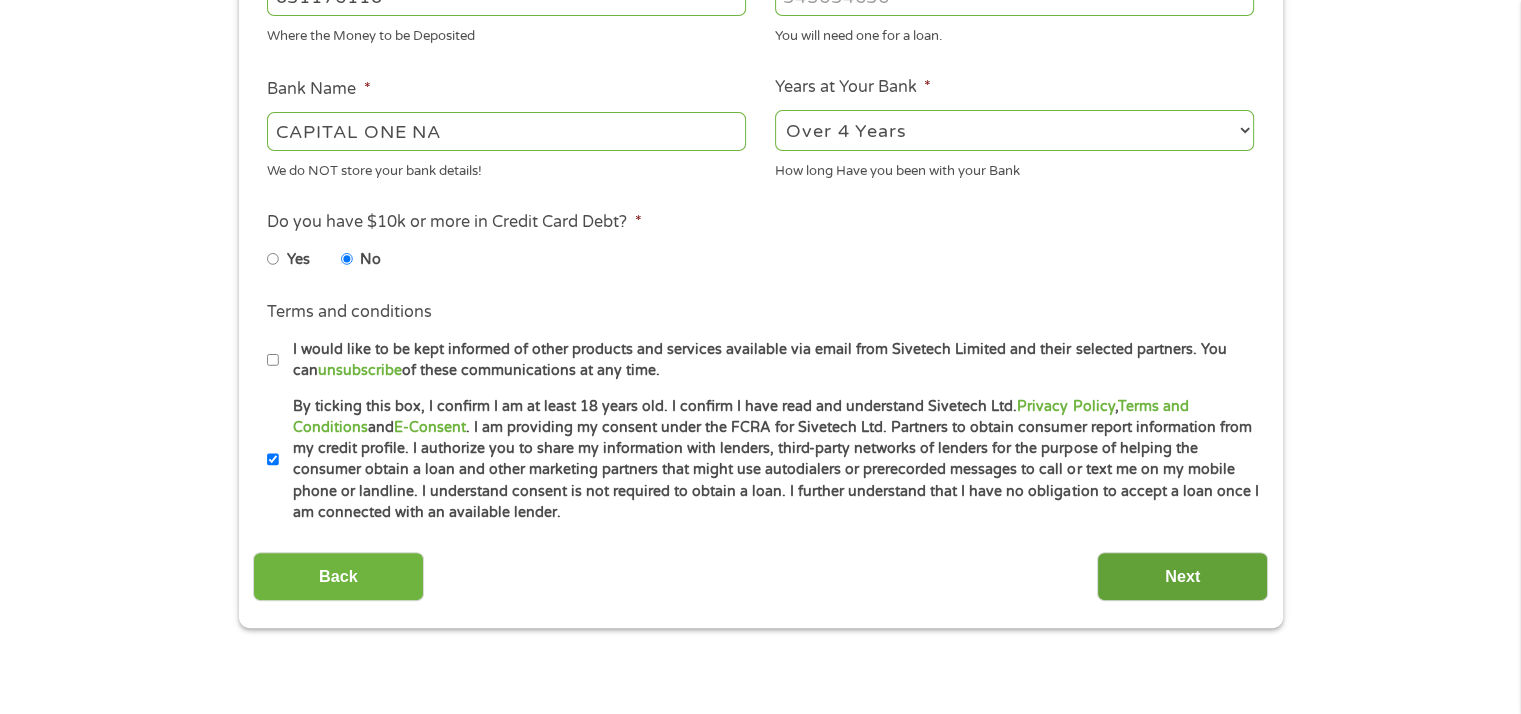 click on "Next" at bounding box center [1182, 576] 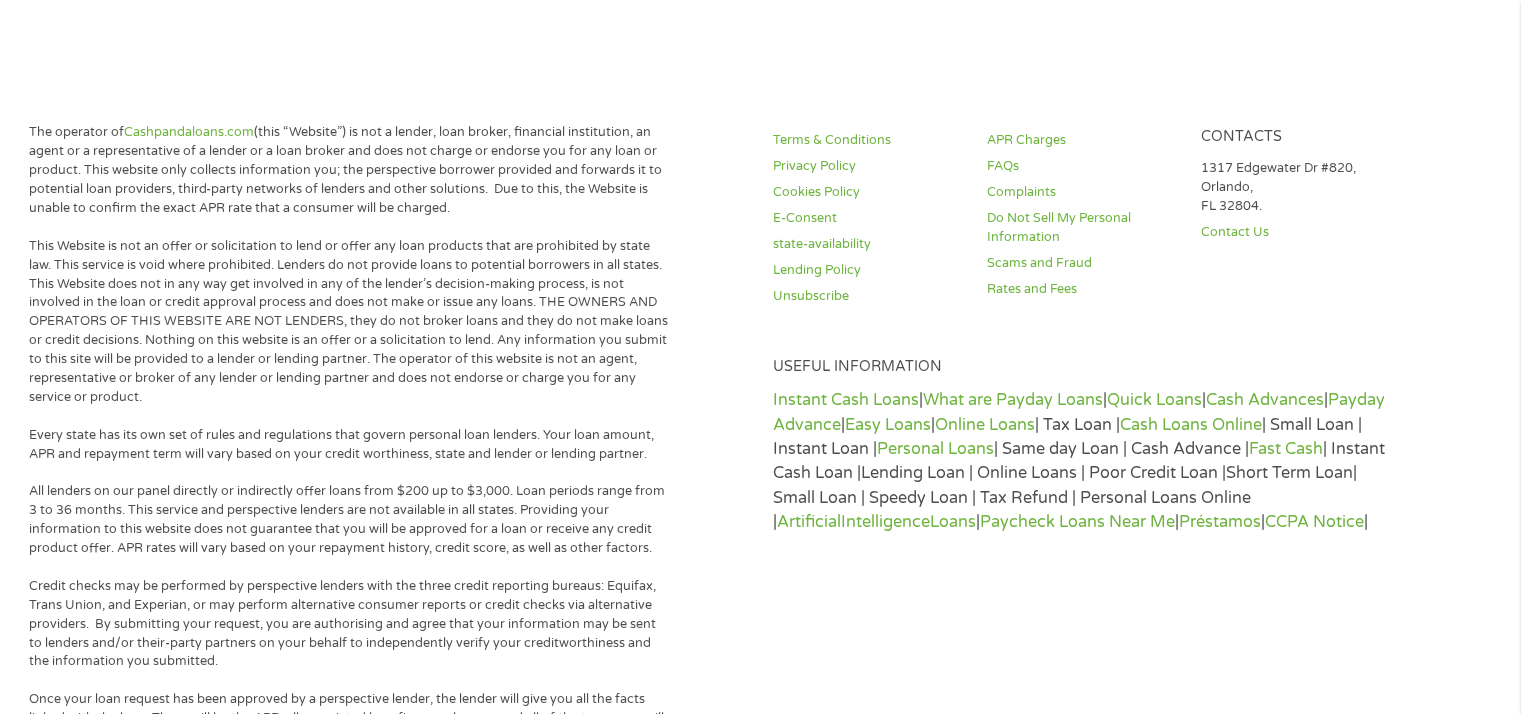 scroll, scrollTop: 640, scrollLeft: 0, axis: vertical 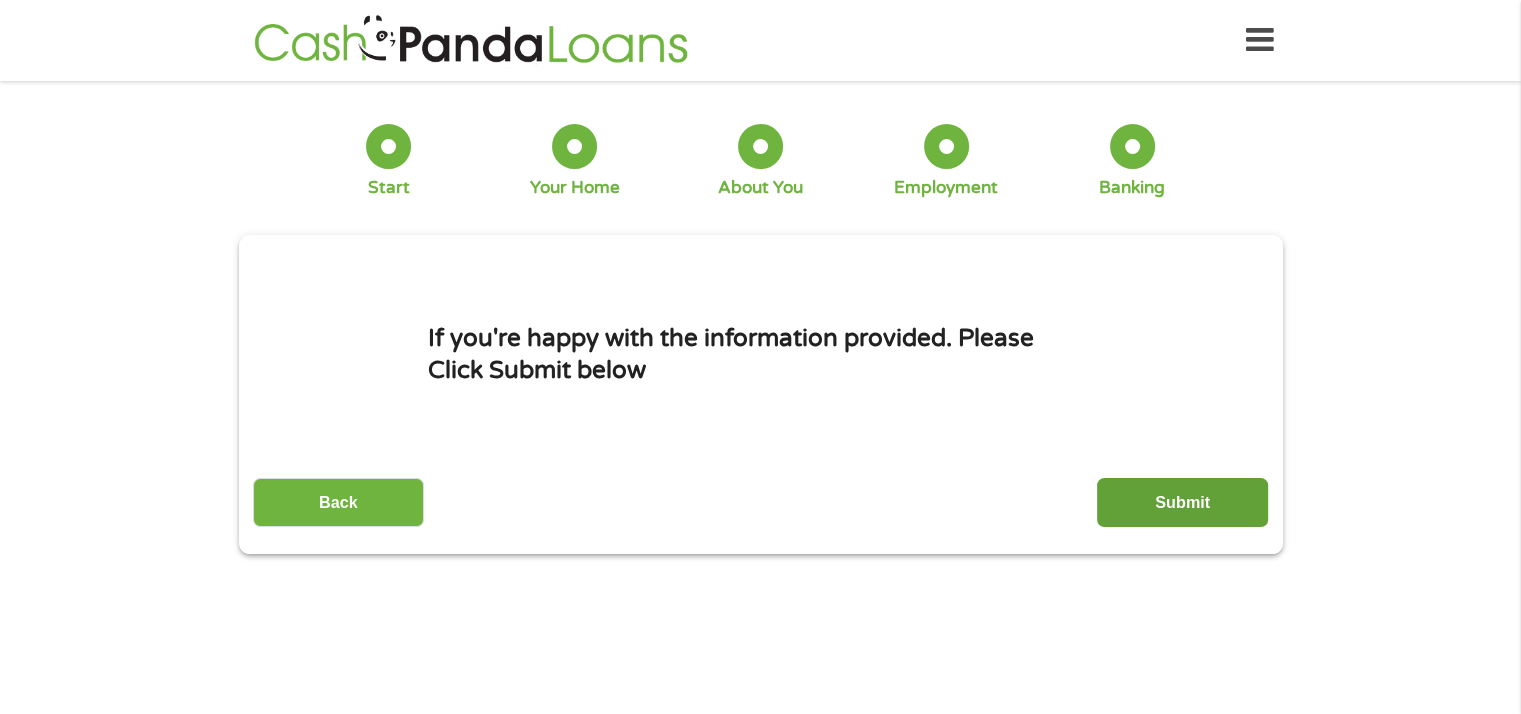 click on "Submit" at bounding box center (1182, 502) 